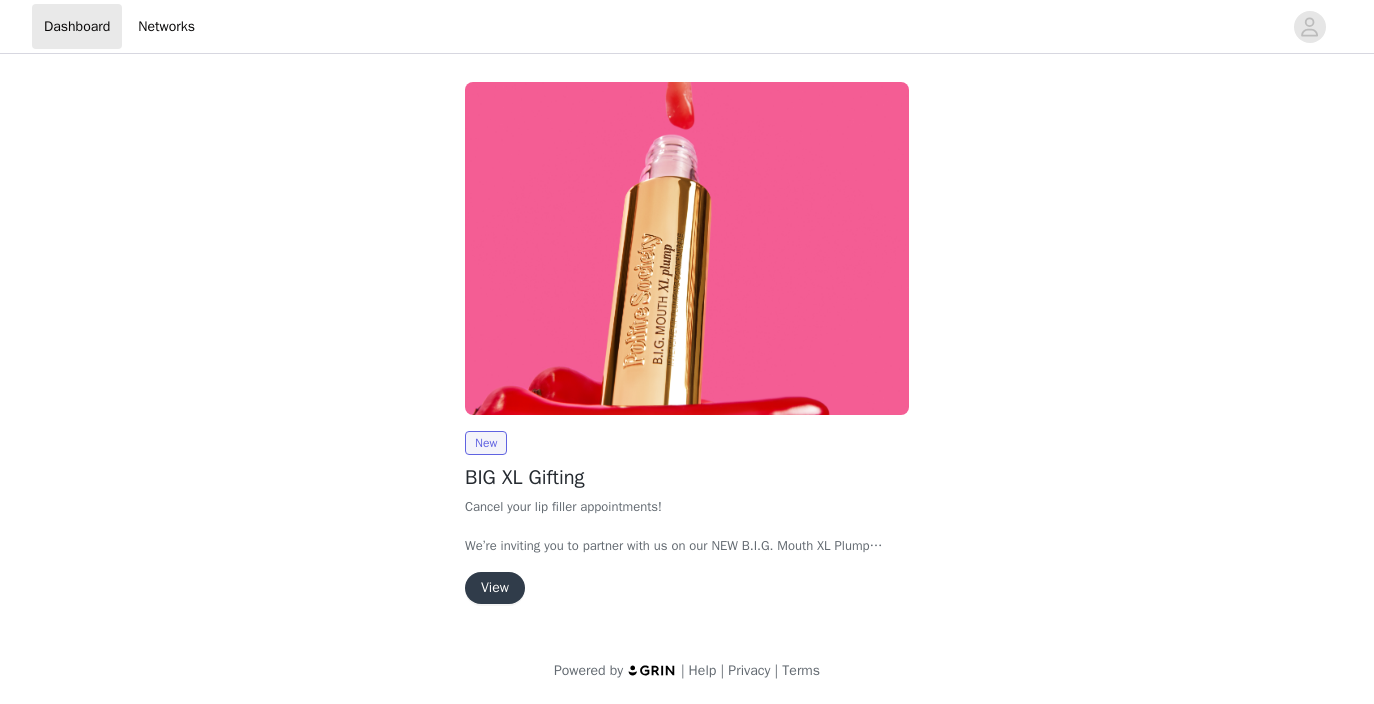 scroll, scrollTop: 0, scrollLeft: 0, axis: both 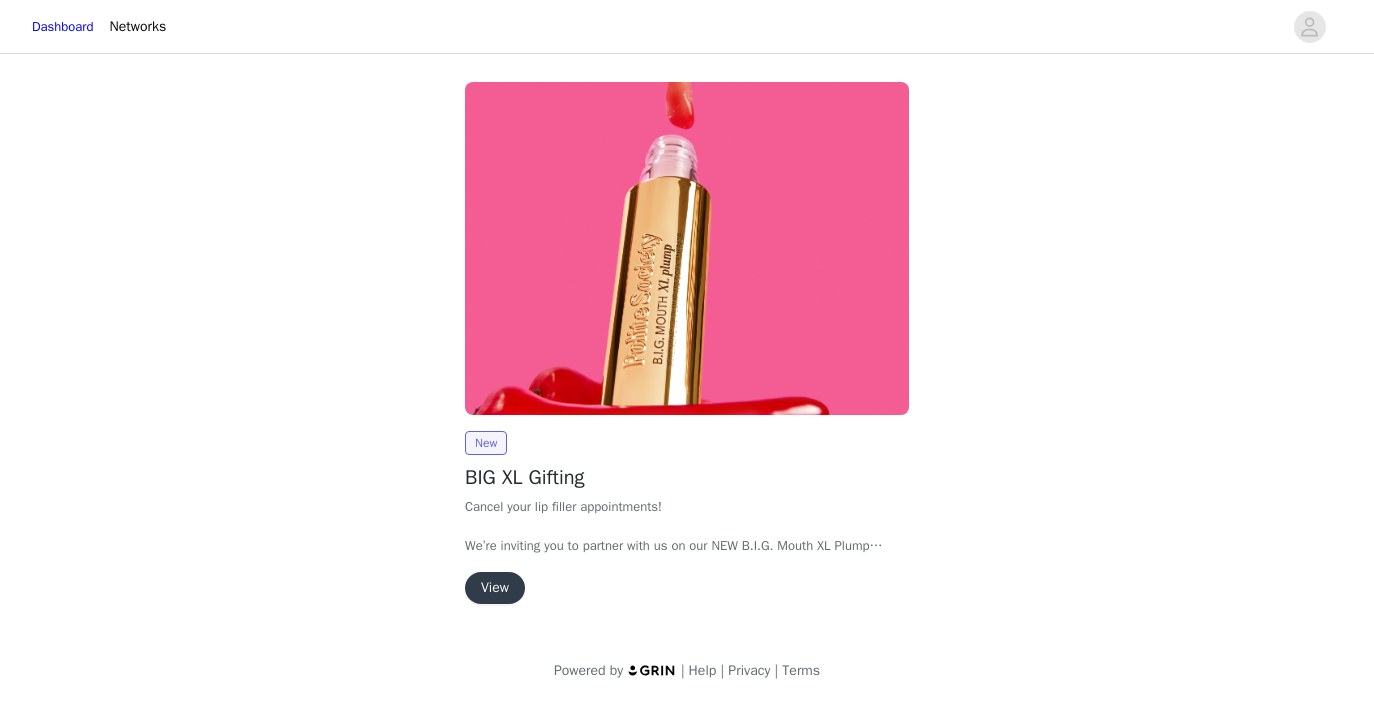 click on "View" at bounding box center (495, 588) 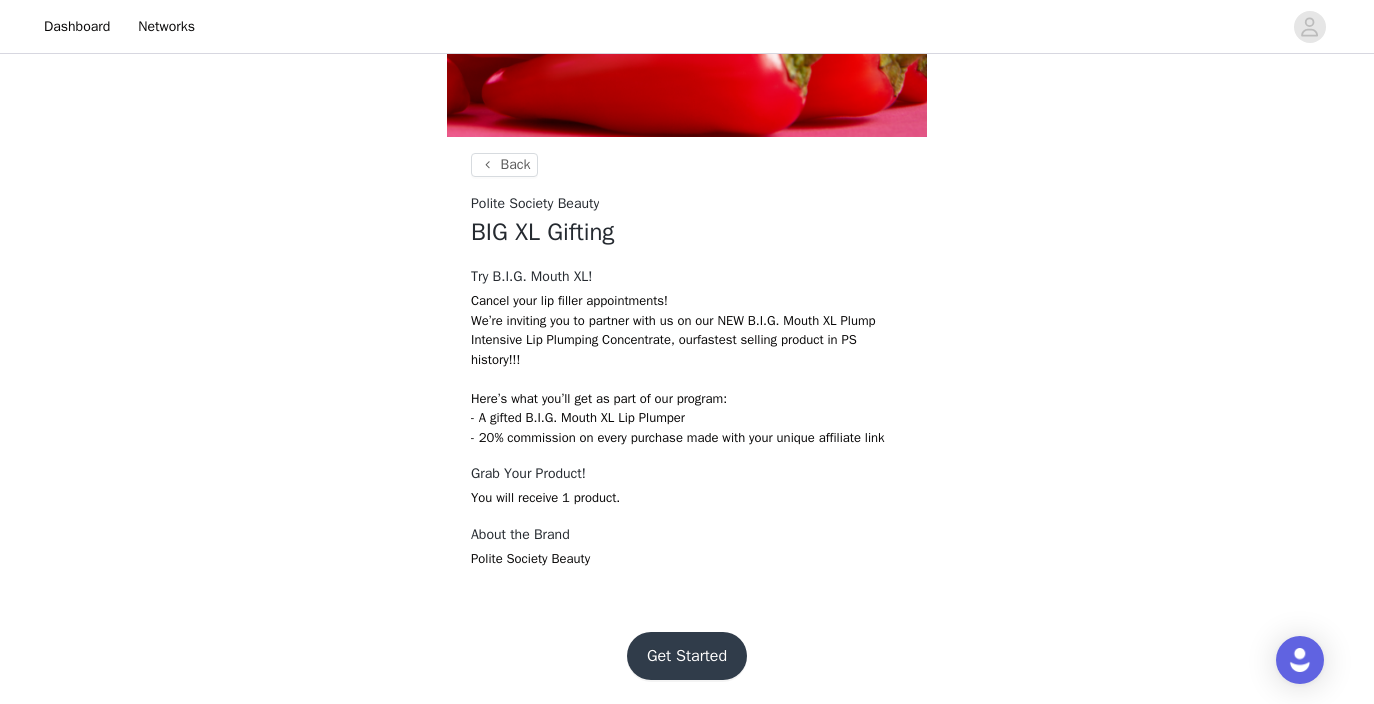 scroll, scrollTop: 797, scrollLeft: 0, axis: vertical 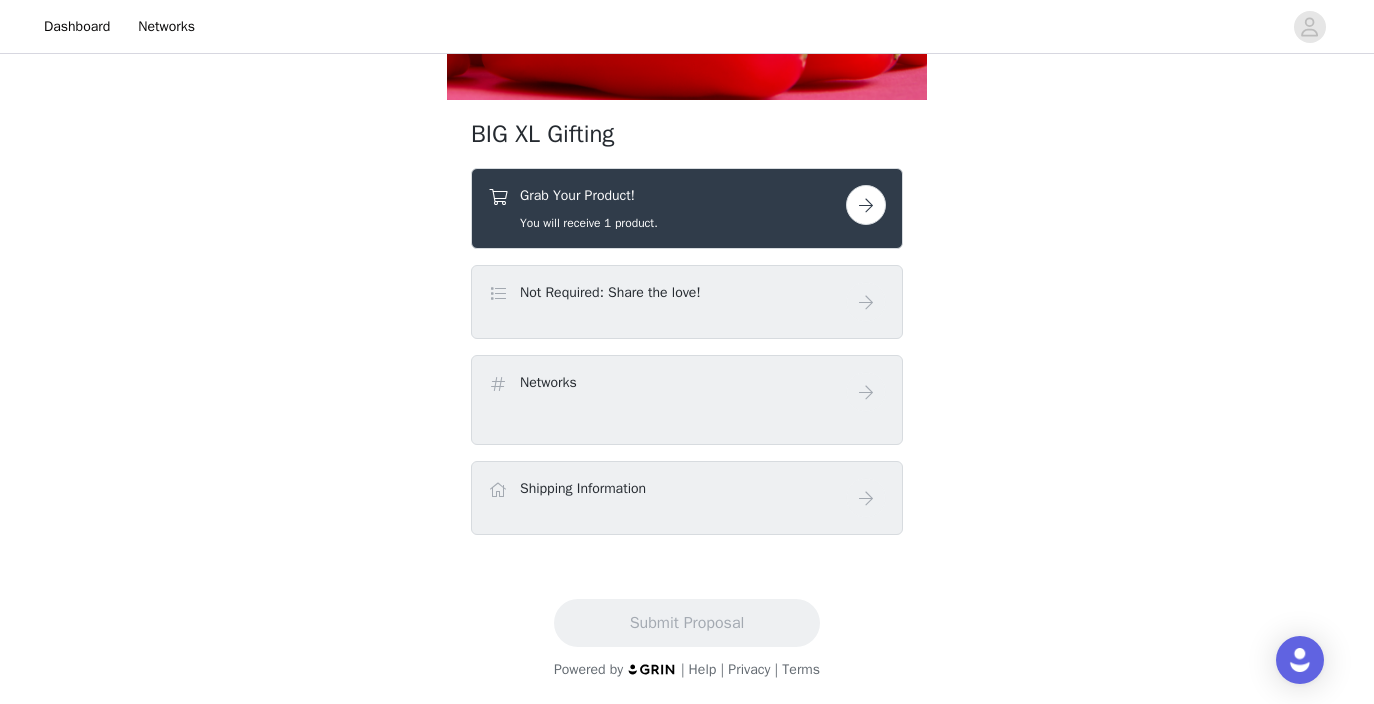 click at bounding box center (866, 205) 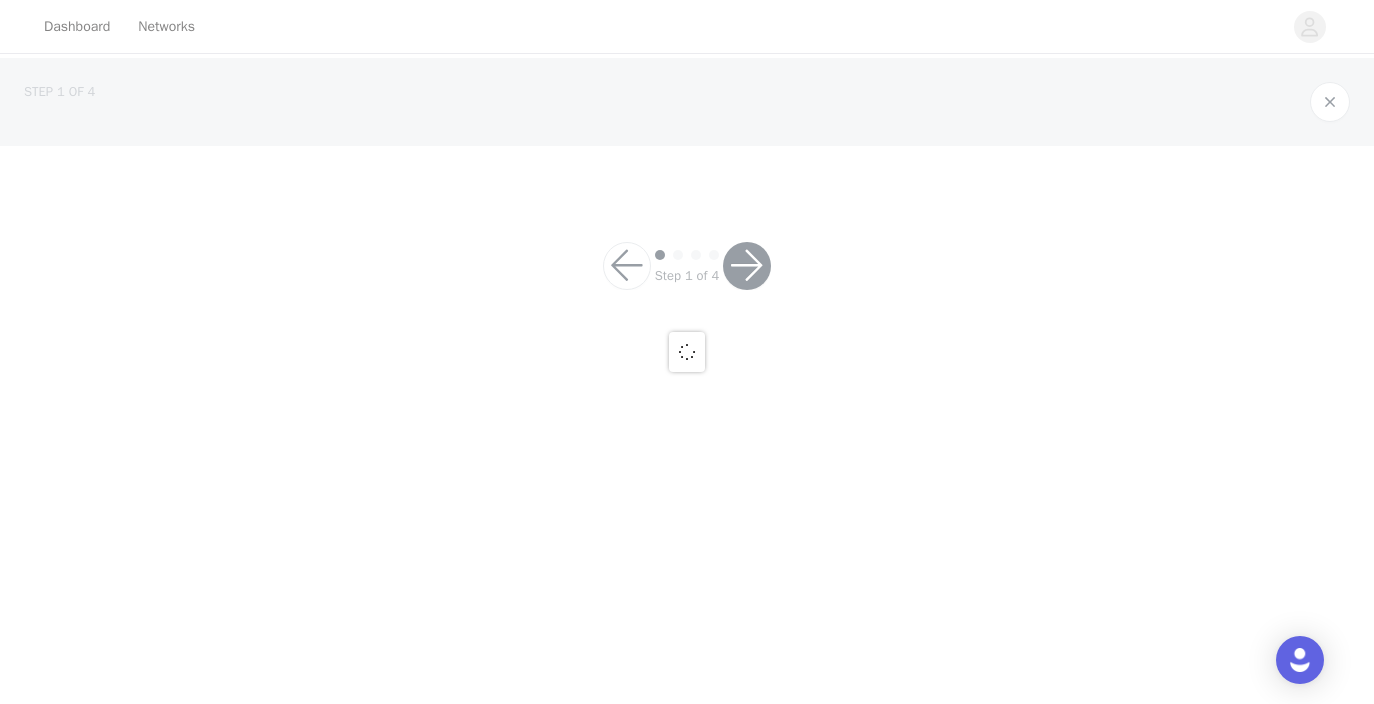 scroll, scrollTop: 0, scrollLeft: 0, axis: both 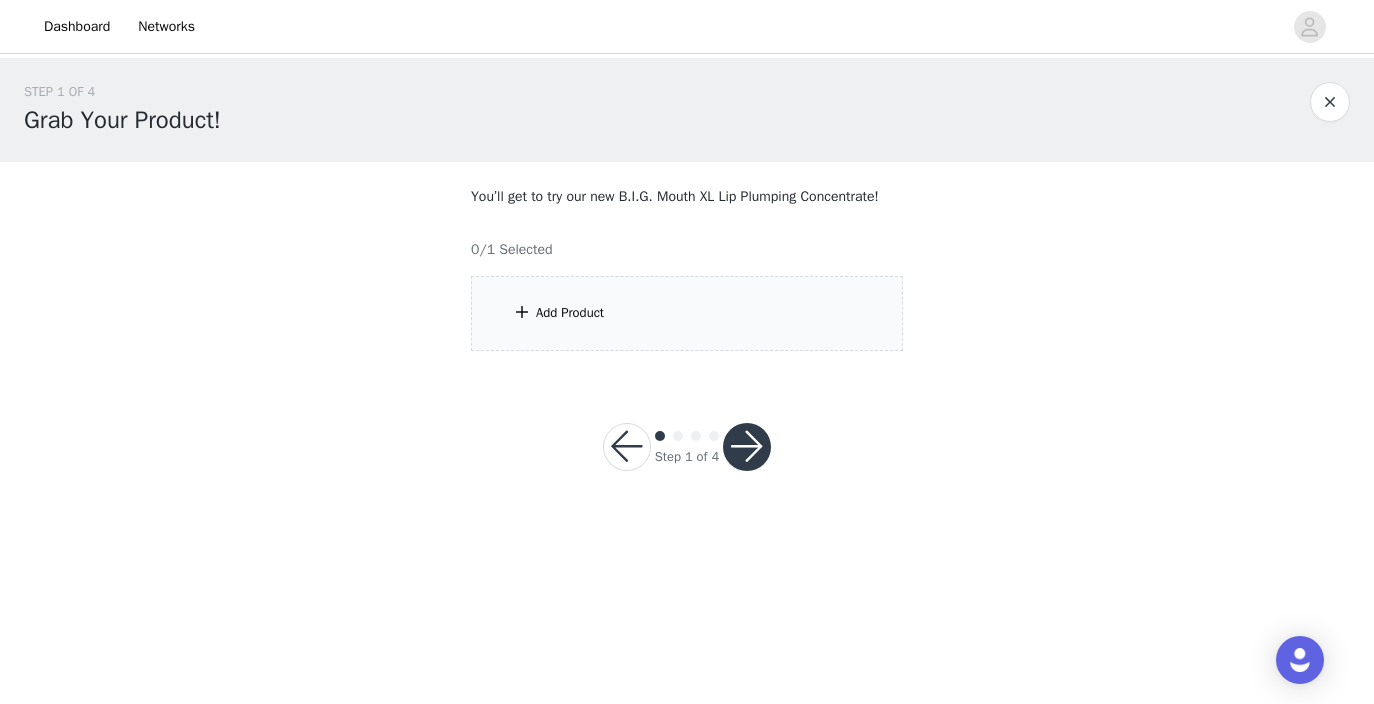 click on "Add Product" at bounding box center [570, 313] 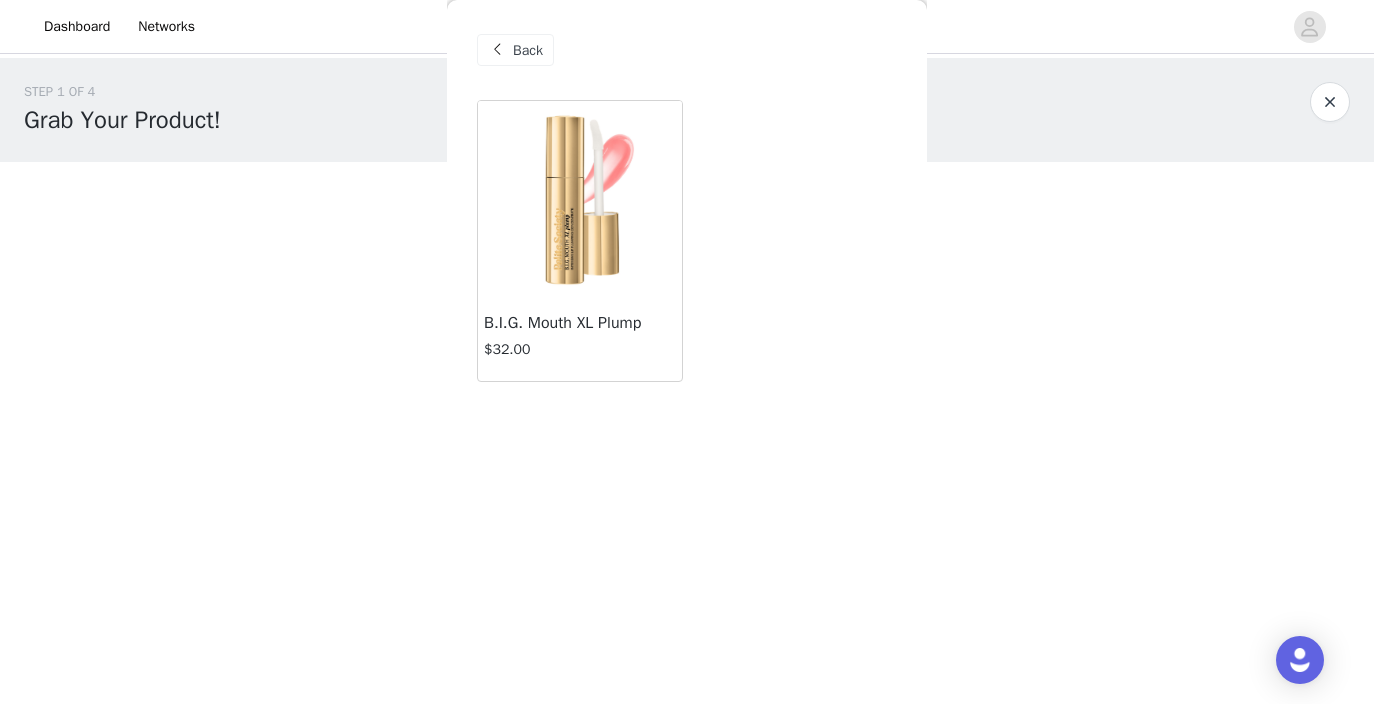 click at bounding box center (580, 201) 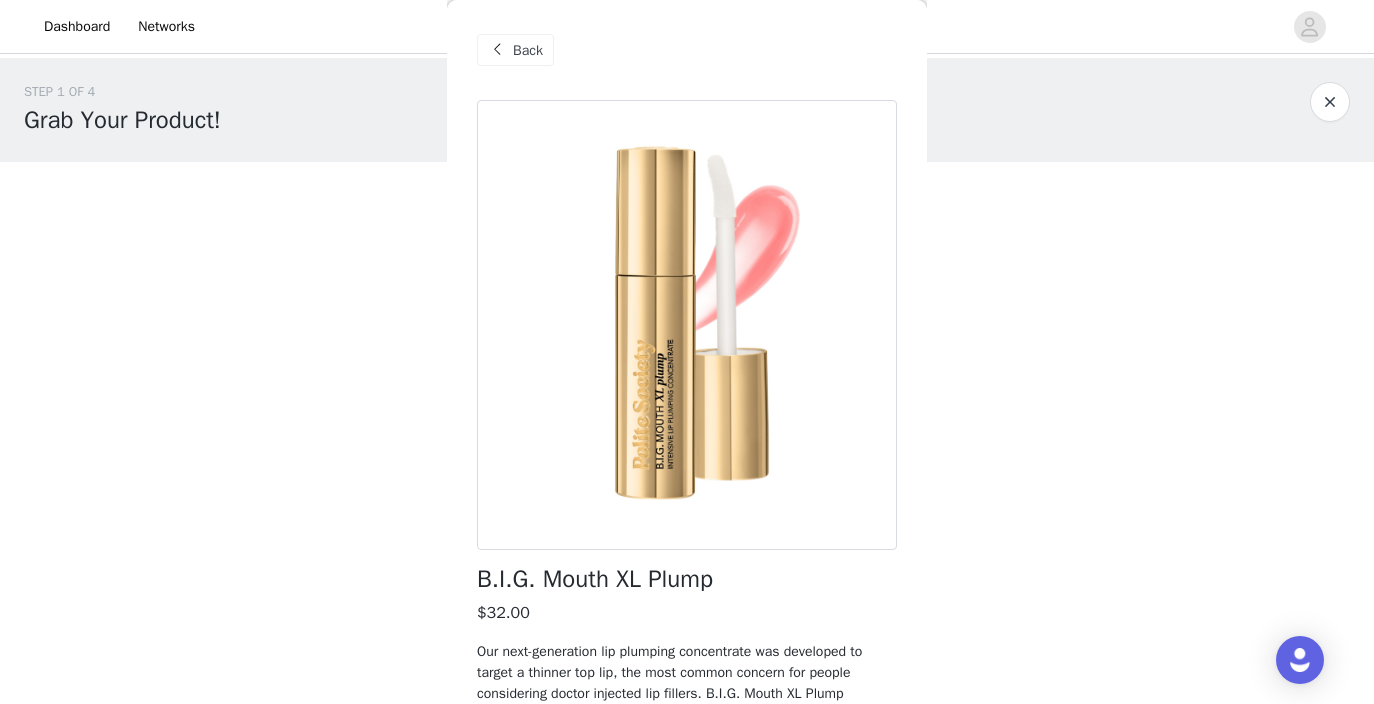 scroll, scrollTop: 210, scrollLeft: 0, axis: vertical 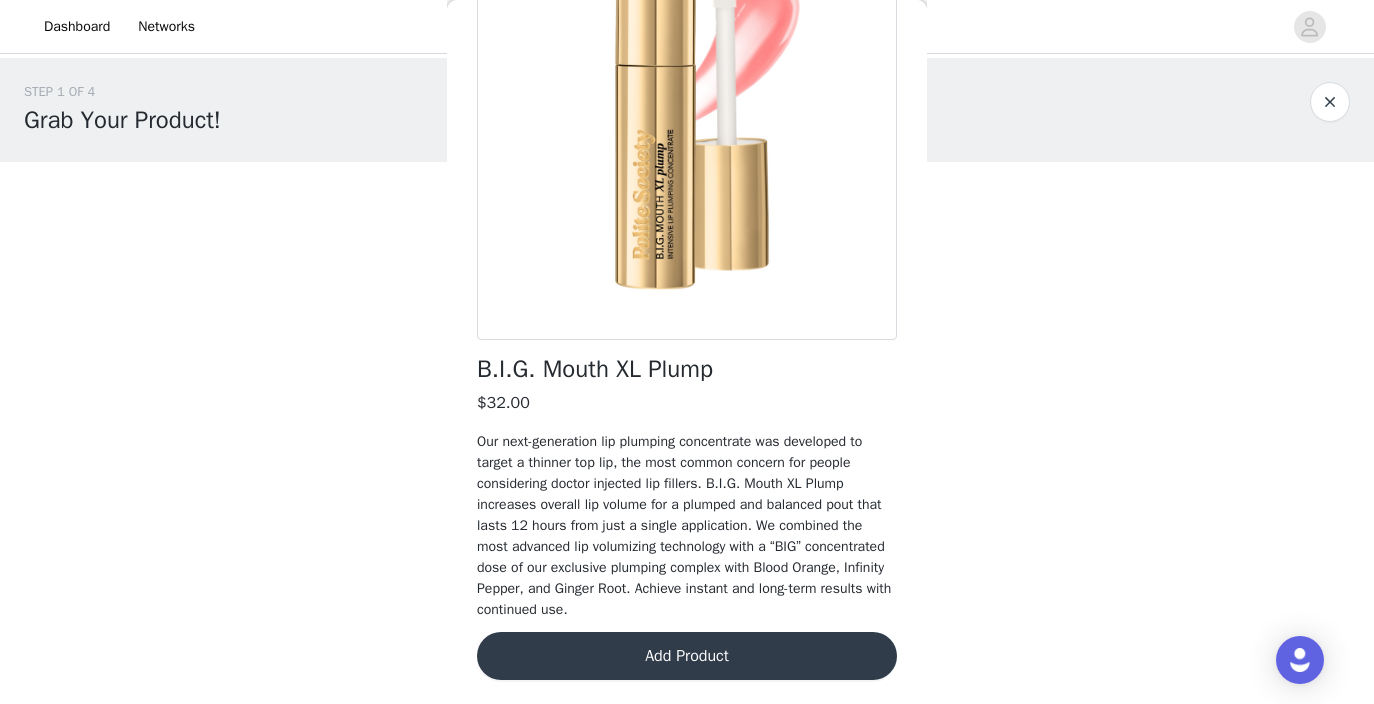 click on "Add Product" at bounding box center [687, 656] 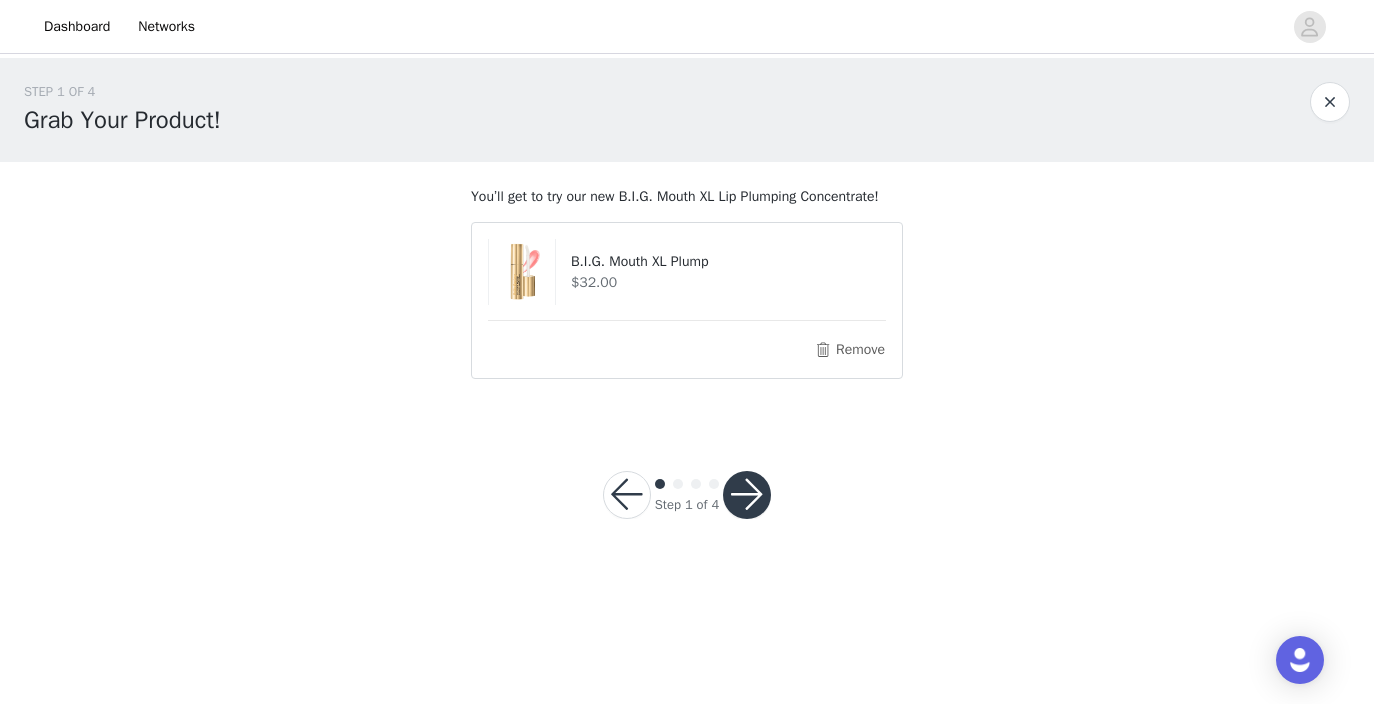 click at bounding box center (747, 495) 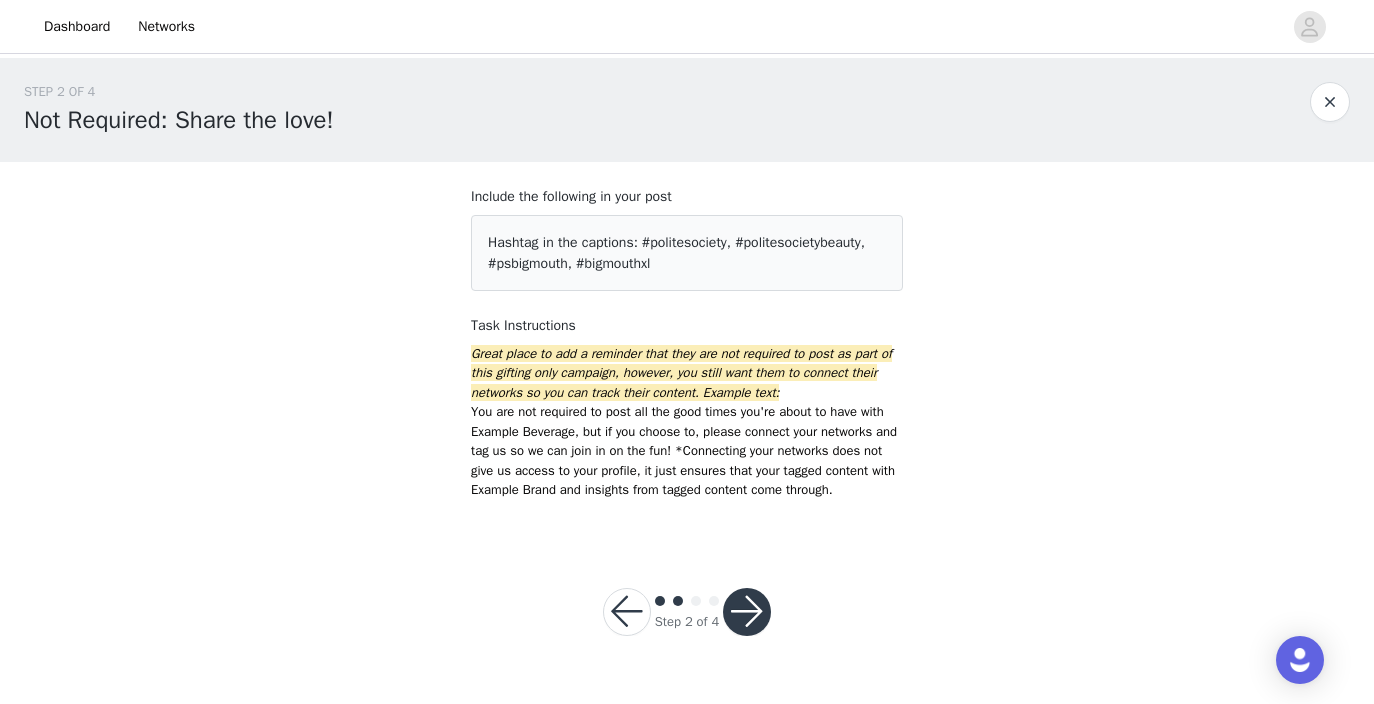 click at bounding box center [747, 612] 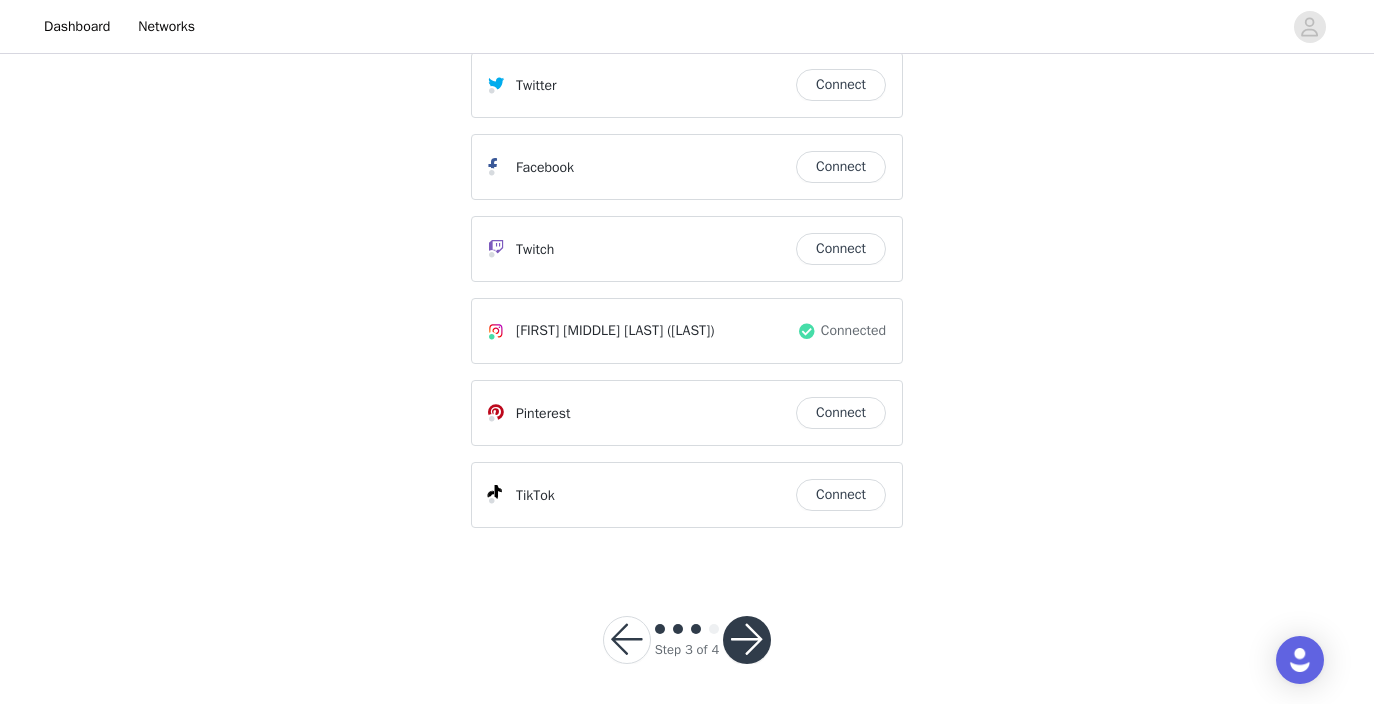 scroll, scrollTop: 375, scrollLeft: 0, axis: vertical 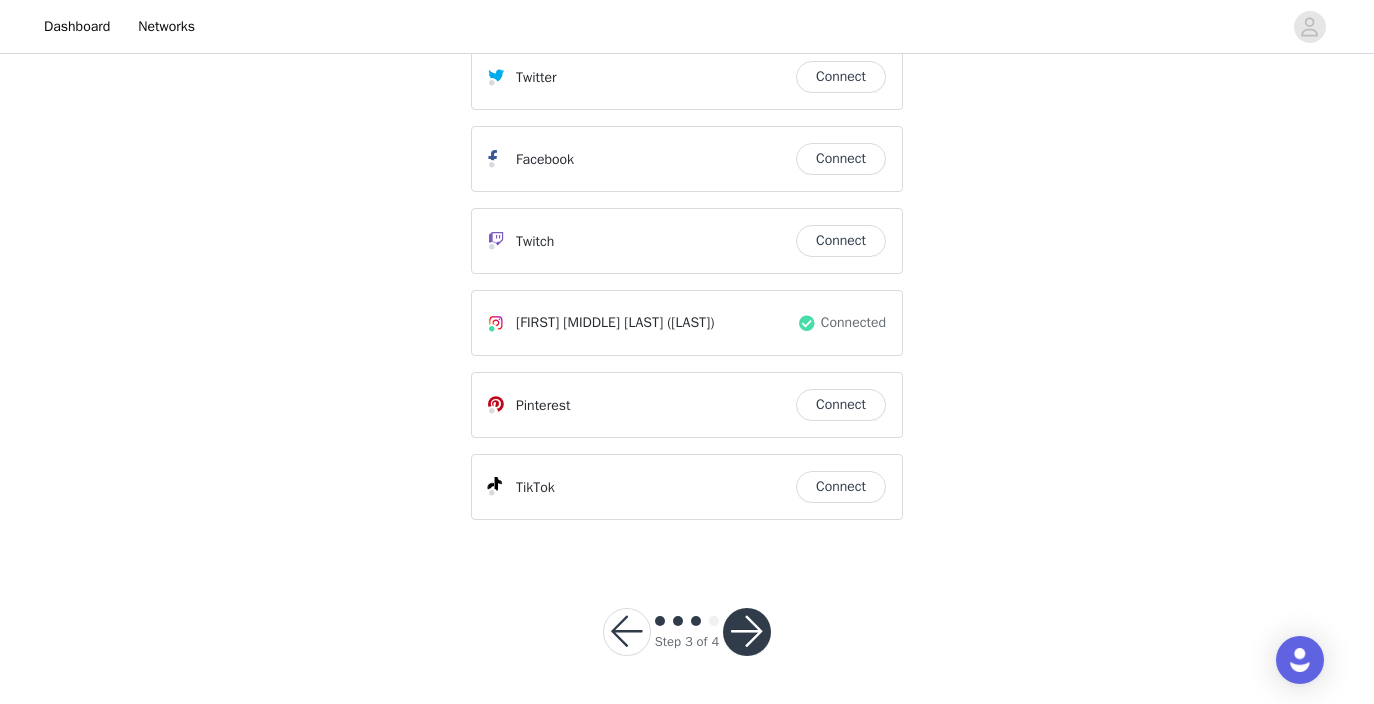 click at bounding box center [747, 632] 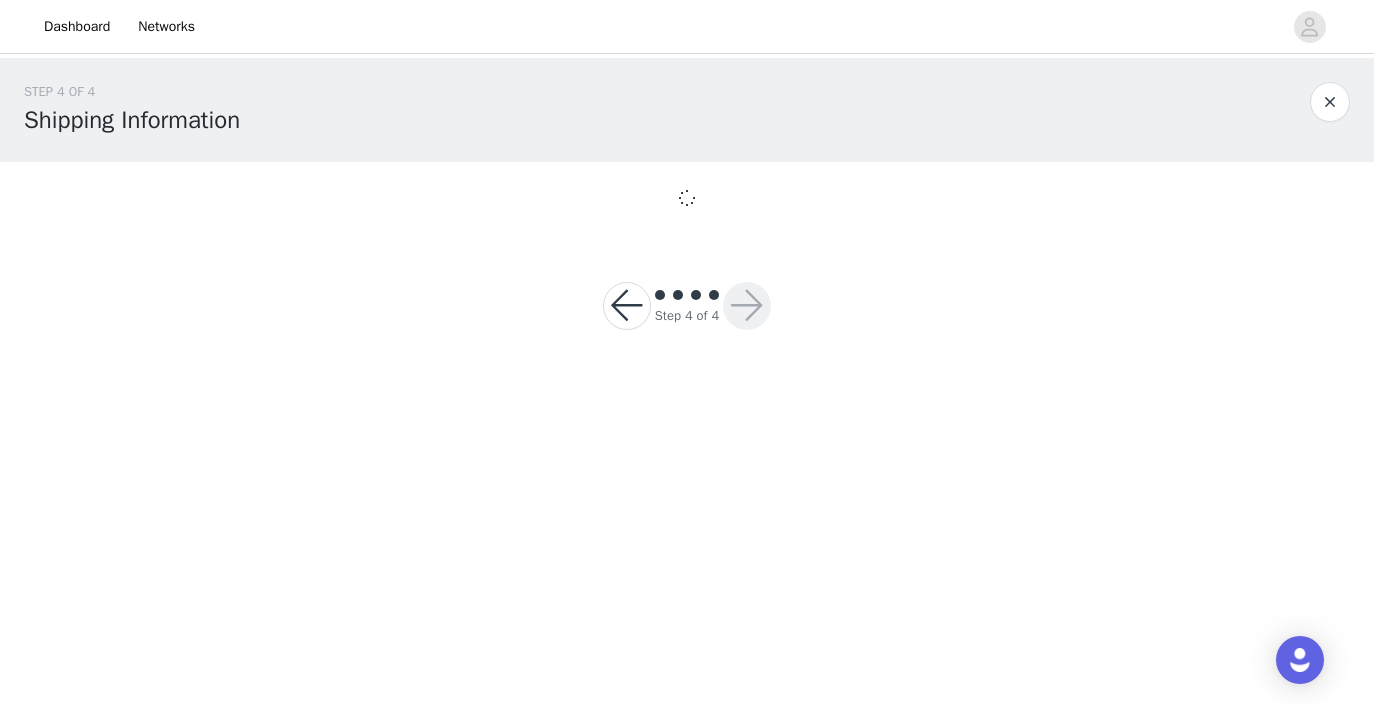 scroll, scrollTop: 0, scrollLeft: 0, axis: both 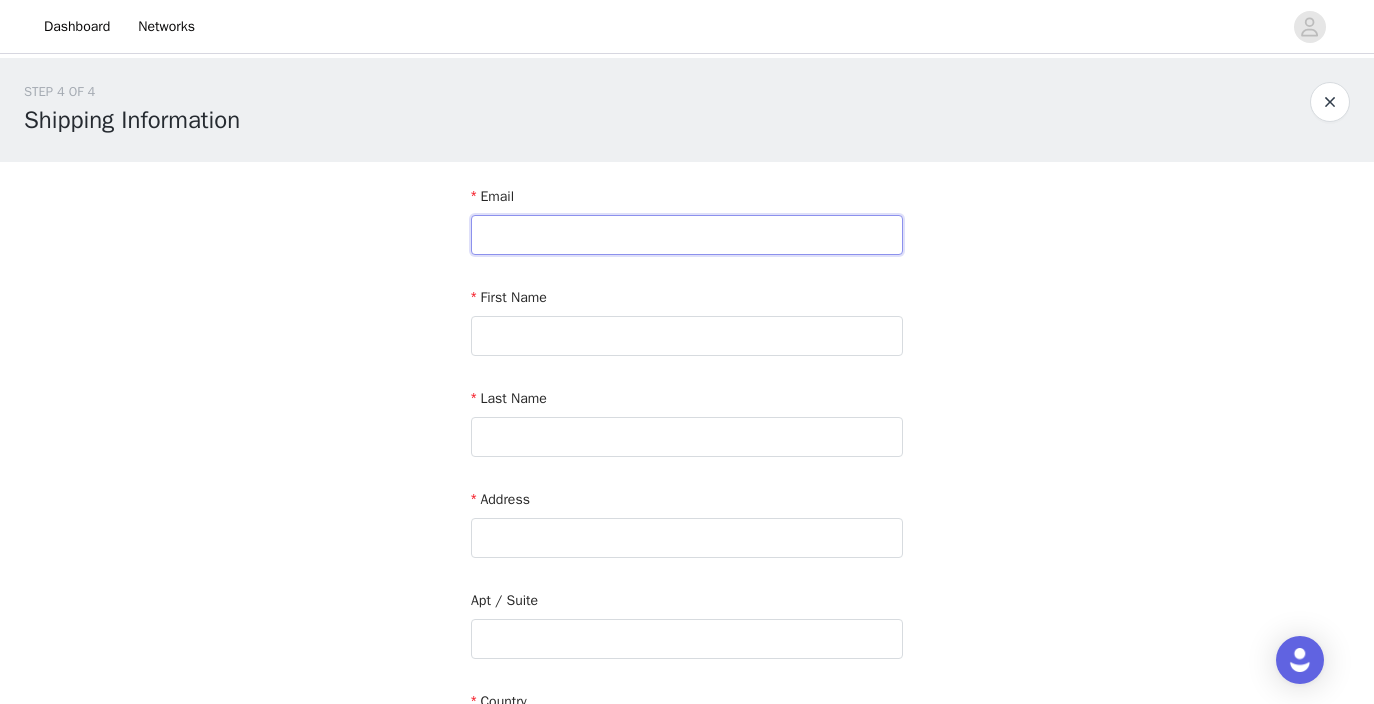 click at bounding box center [687, 235] 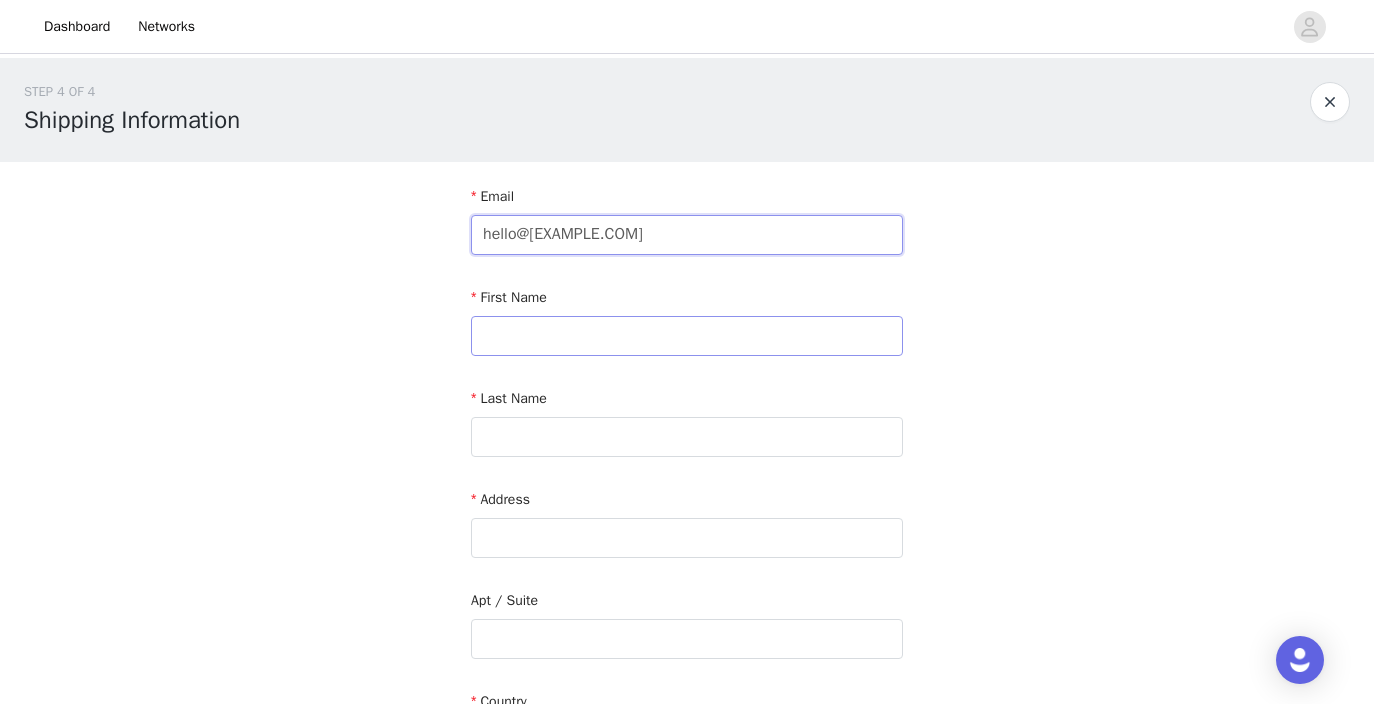 type on "hello@[EXAMPLE.COM]" 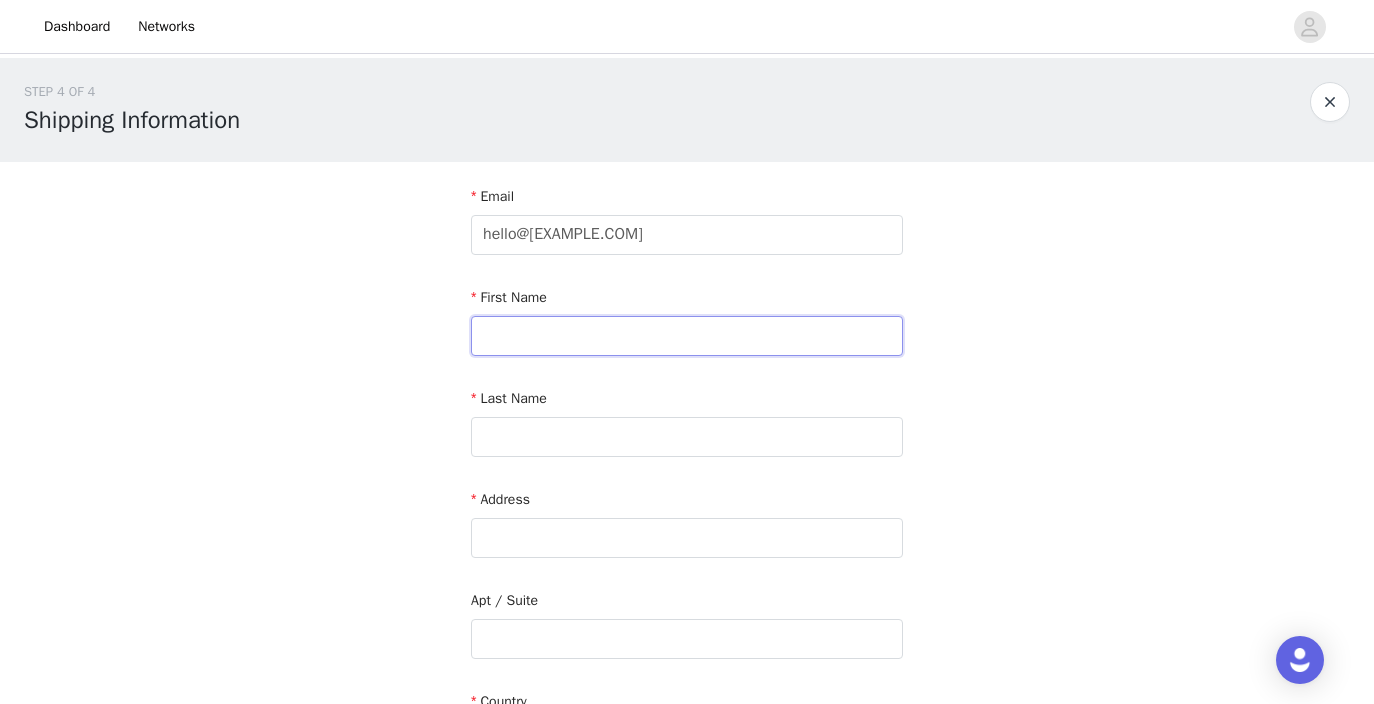click at bounding box center (687, 336) 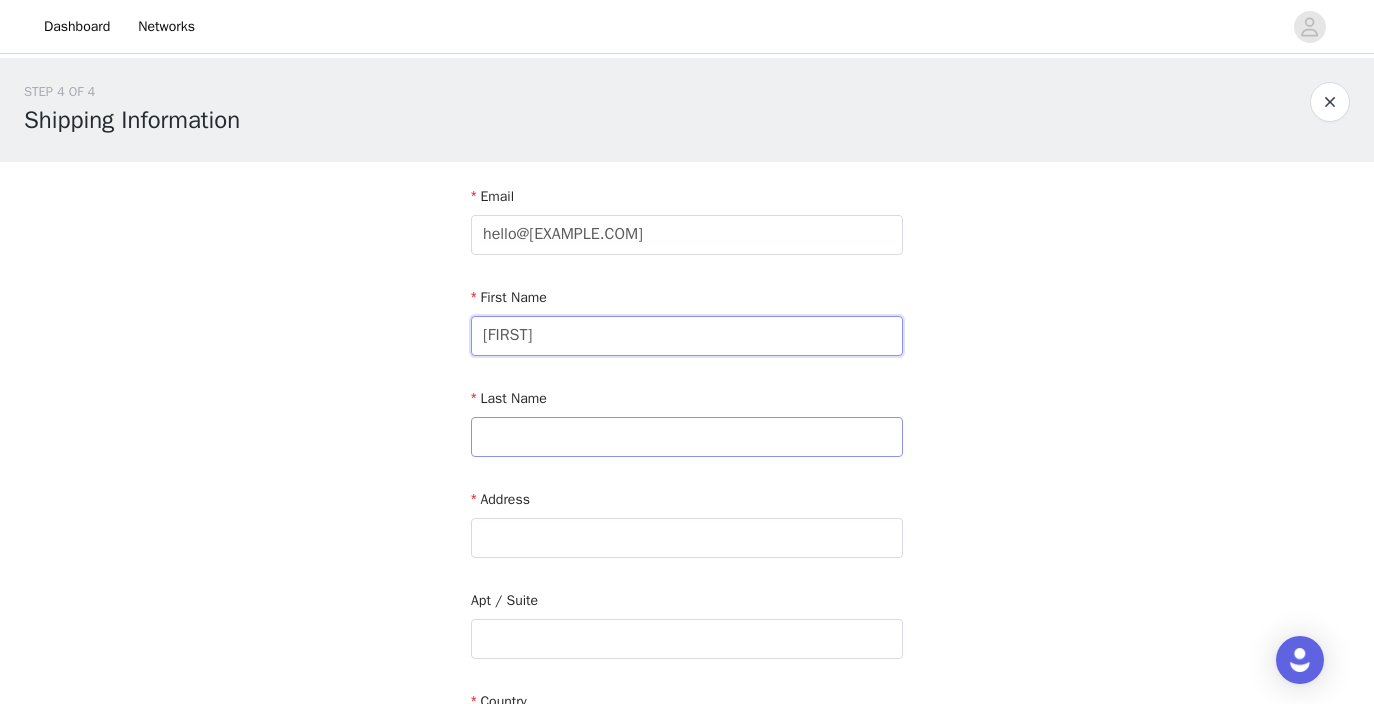 type on "[FIRST]" 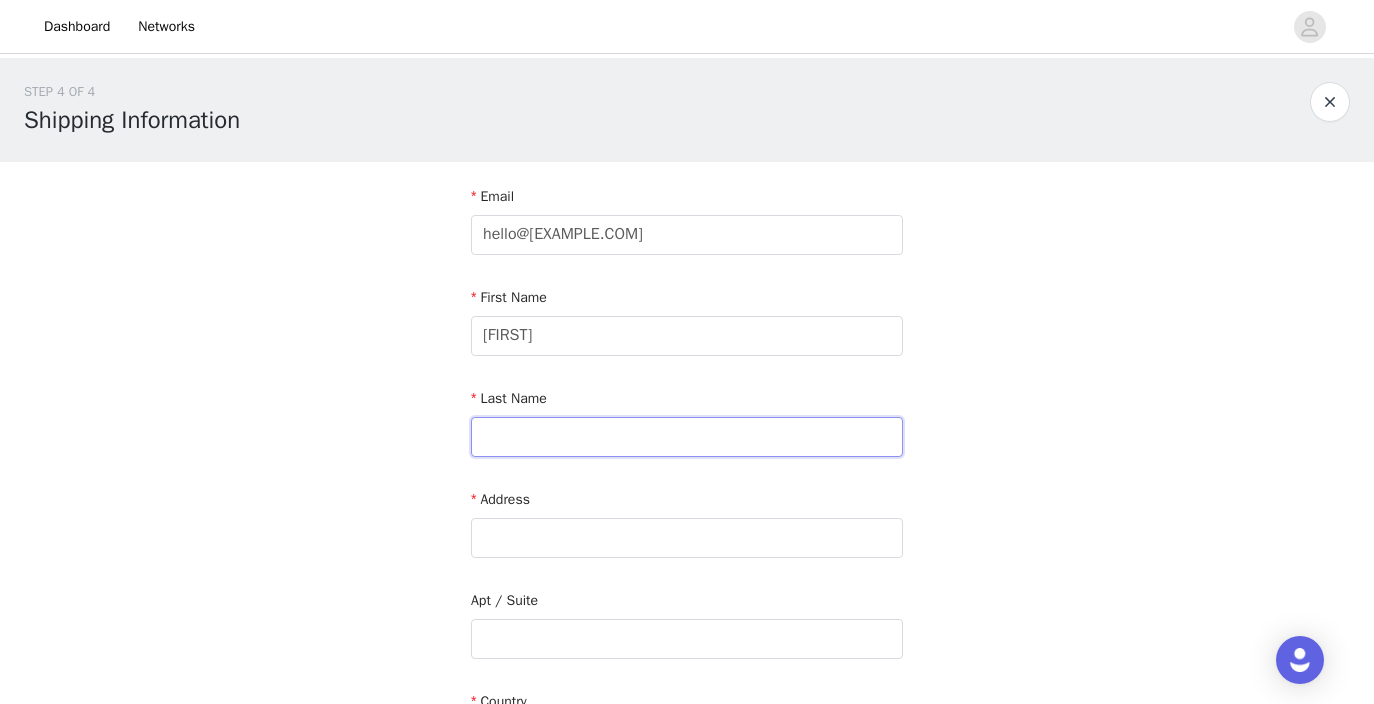 click at bounding box center [687, 437] 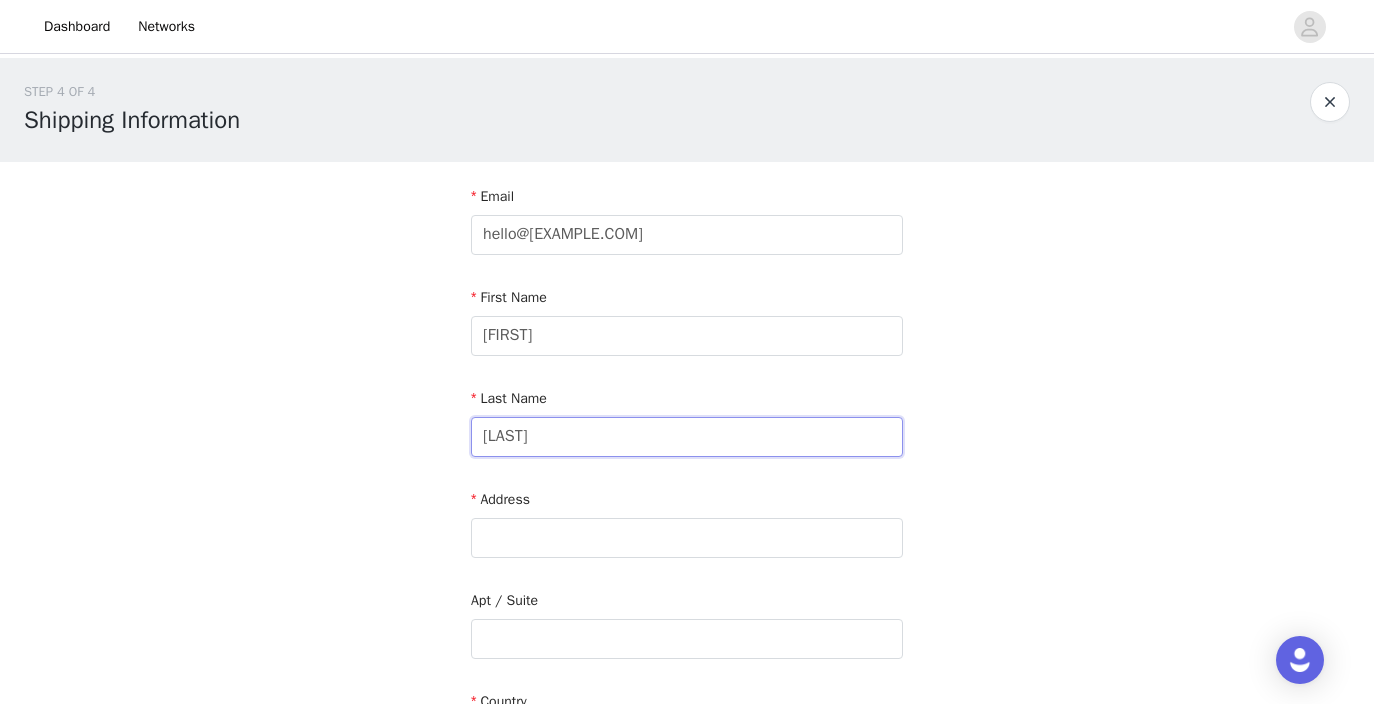 type on "[LAST]" 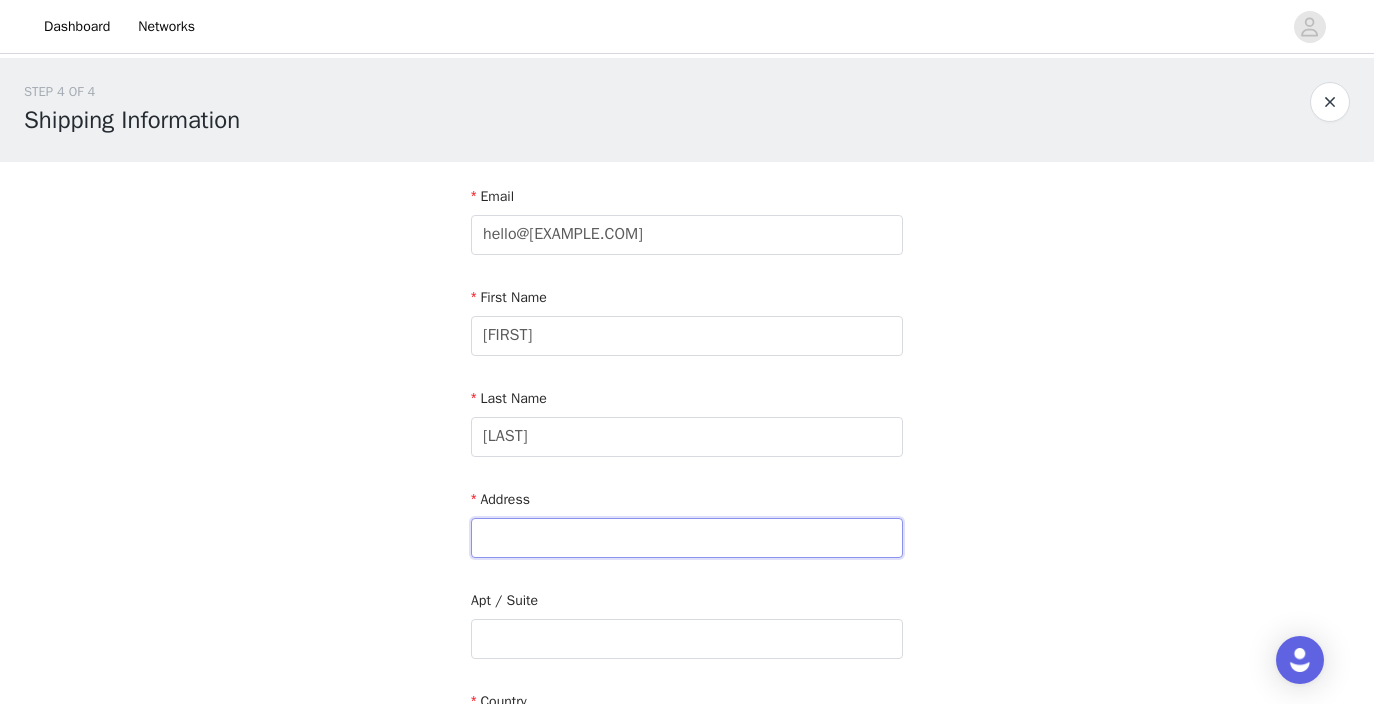 click at bounding box center (687, 538) 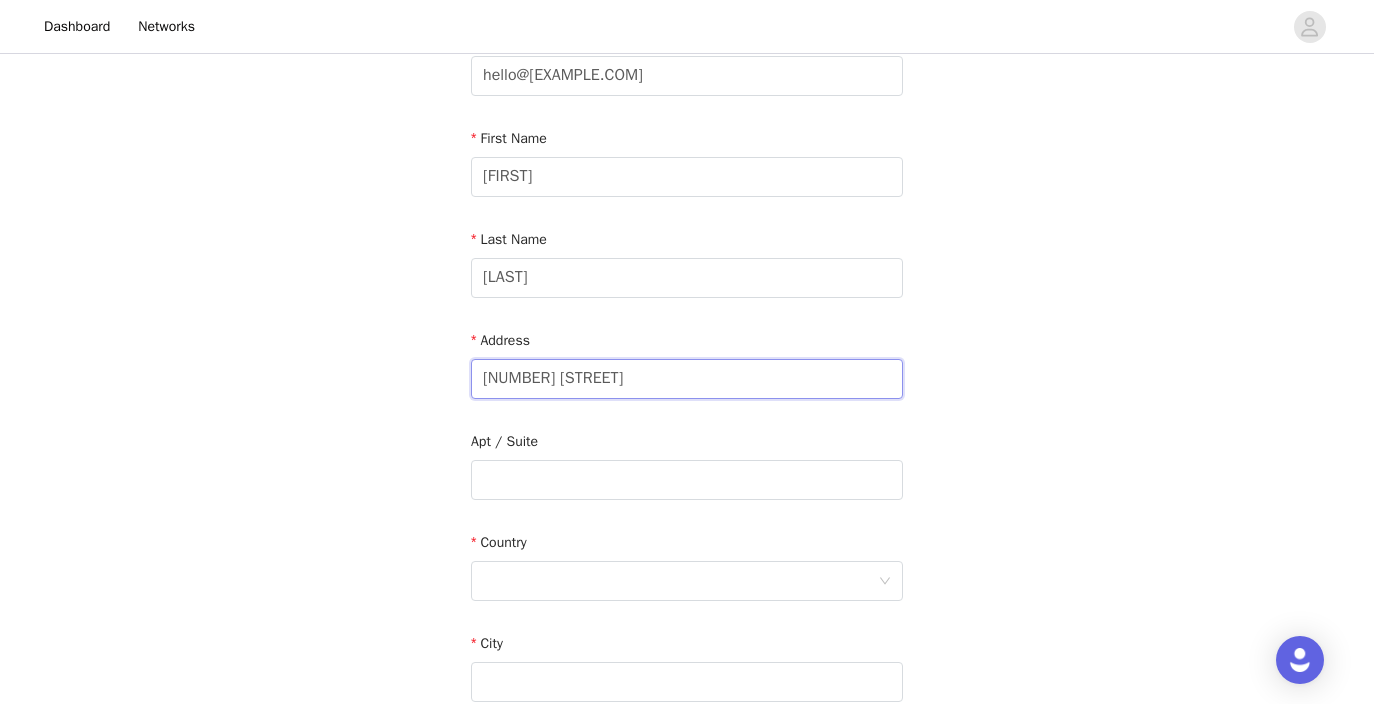 scroll, scrollTop: 190, scrollLeft: 0, axis: vertical 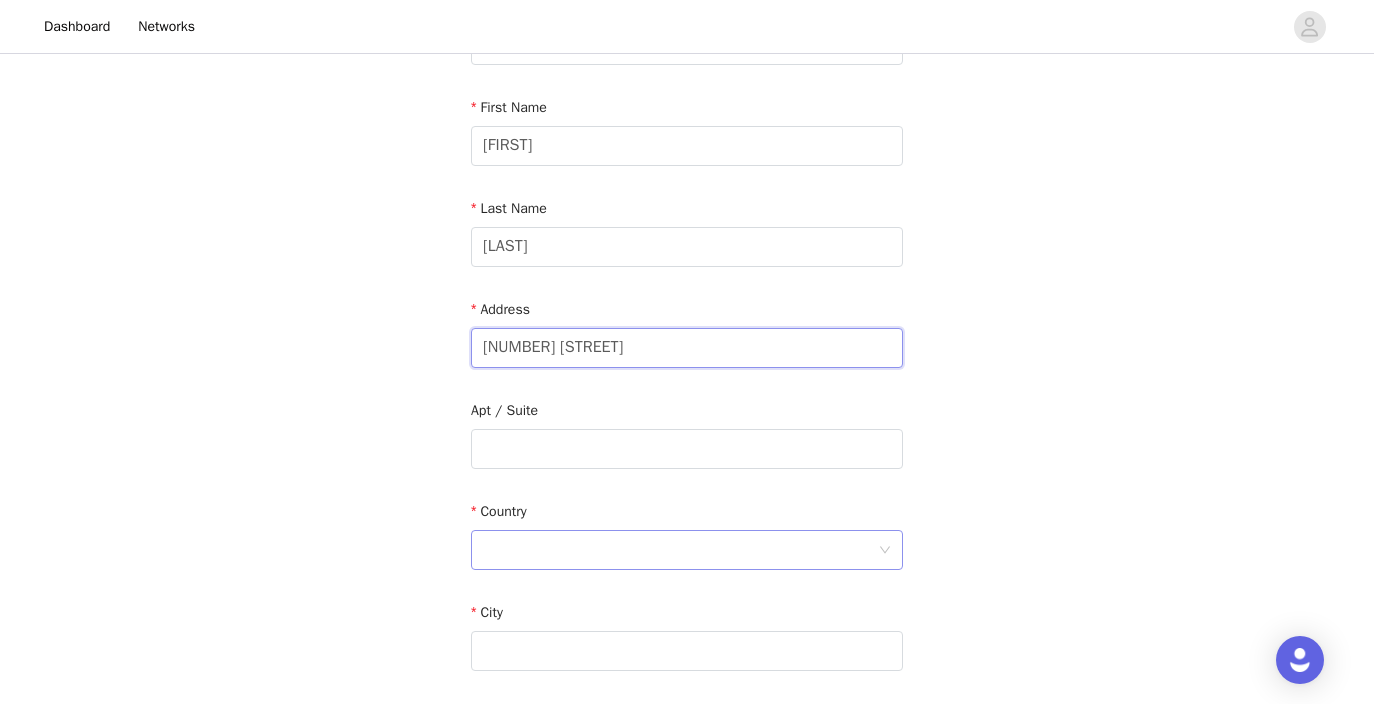 type on "[NUMBER] [STREET]" 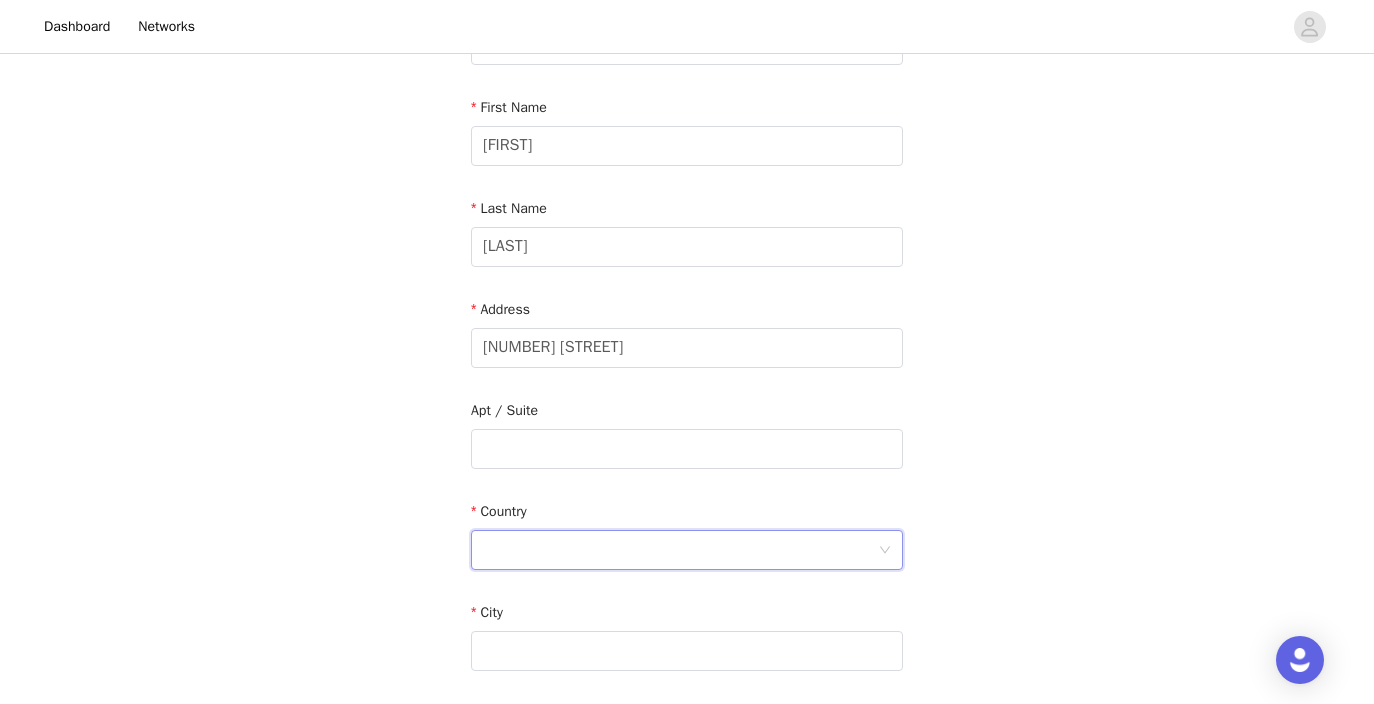 click at bounding box center [680, 550] 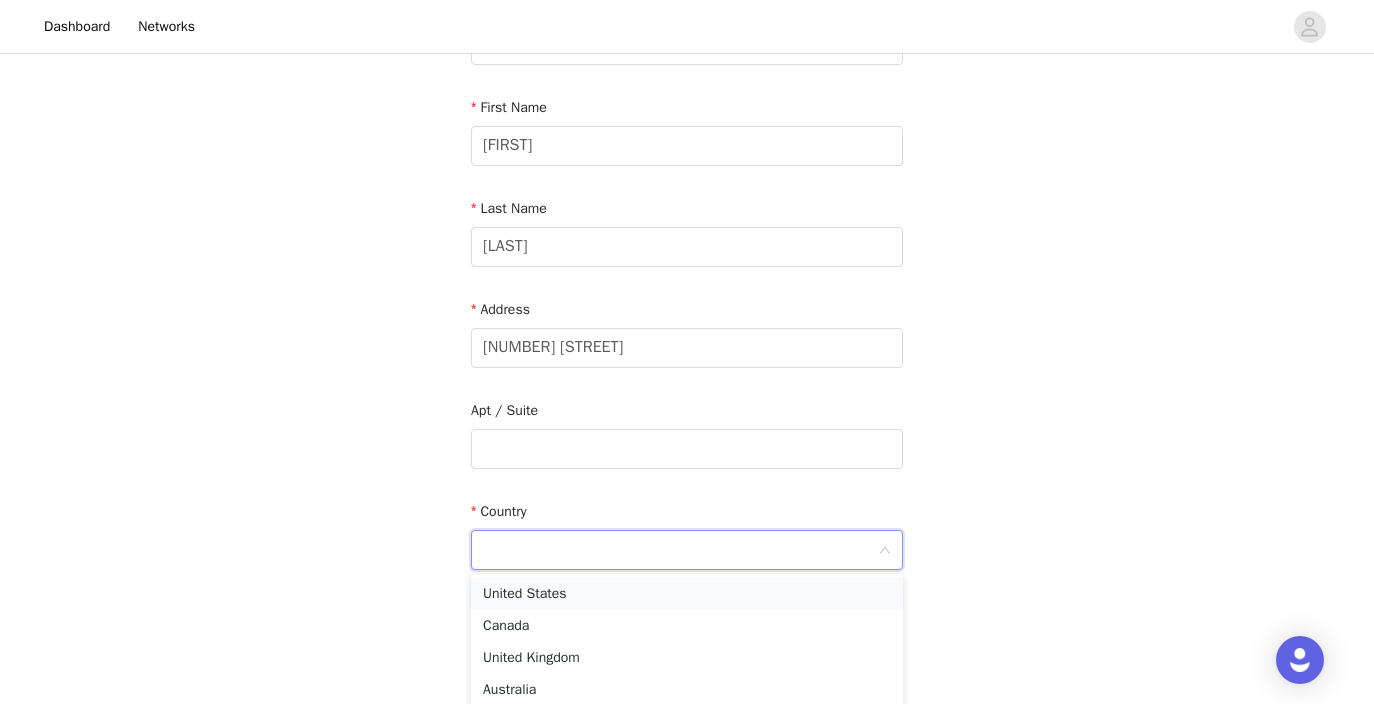 click on "United States" at bounding box center (687, 594) 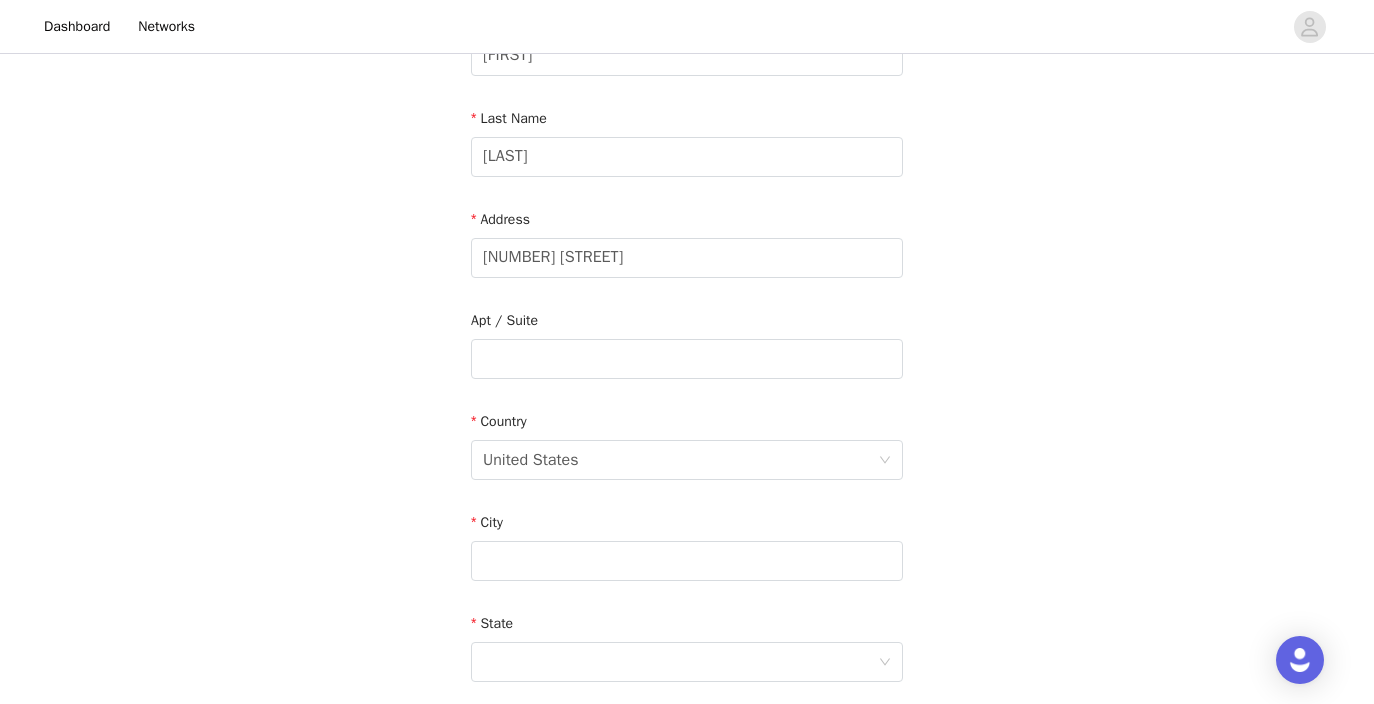 scroll, scrollTop: 303, scrollLeft: 0, axis: vertical 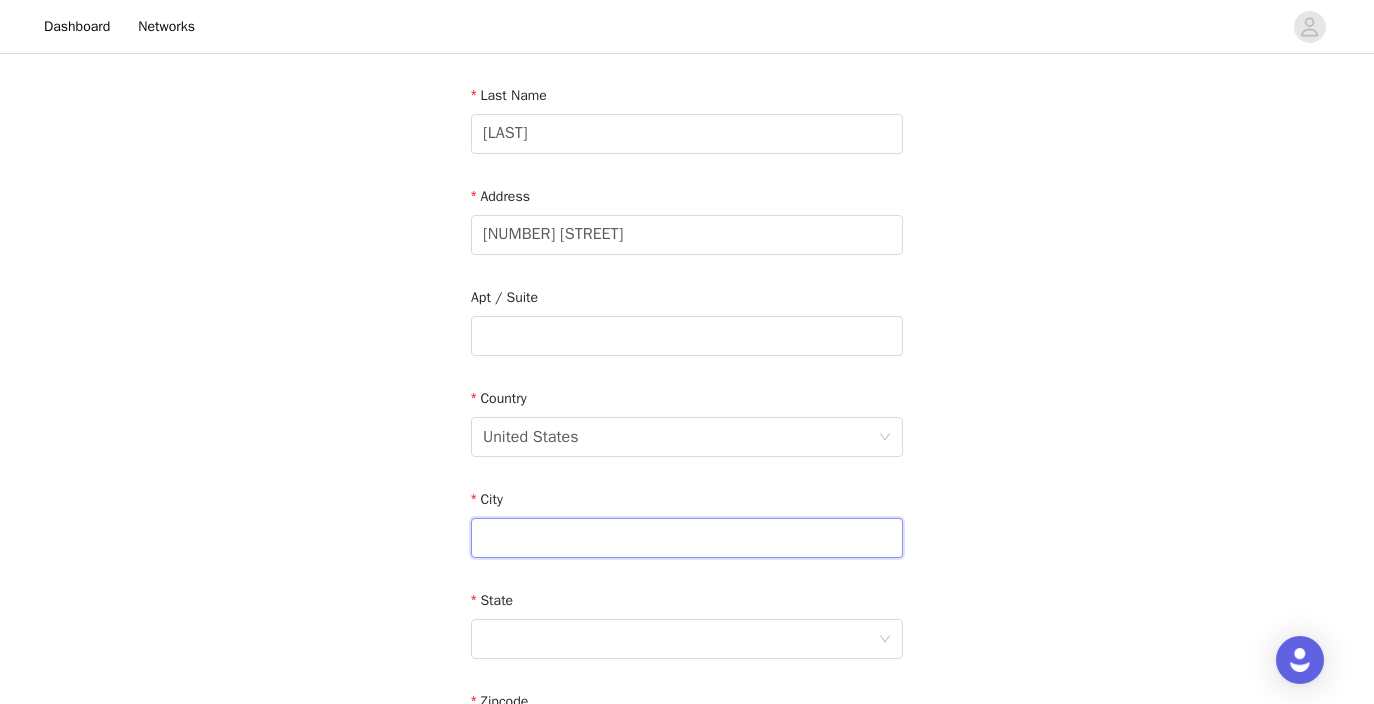 click at bounding box center (687, 538) 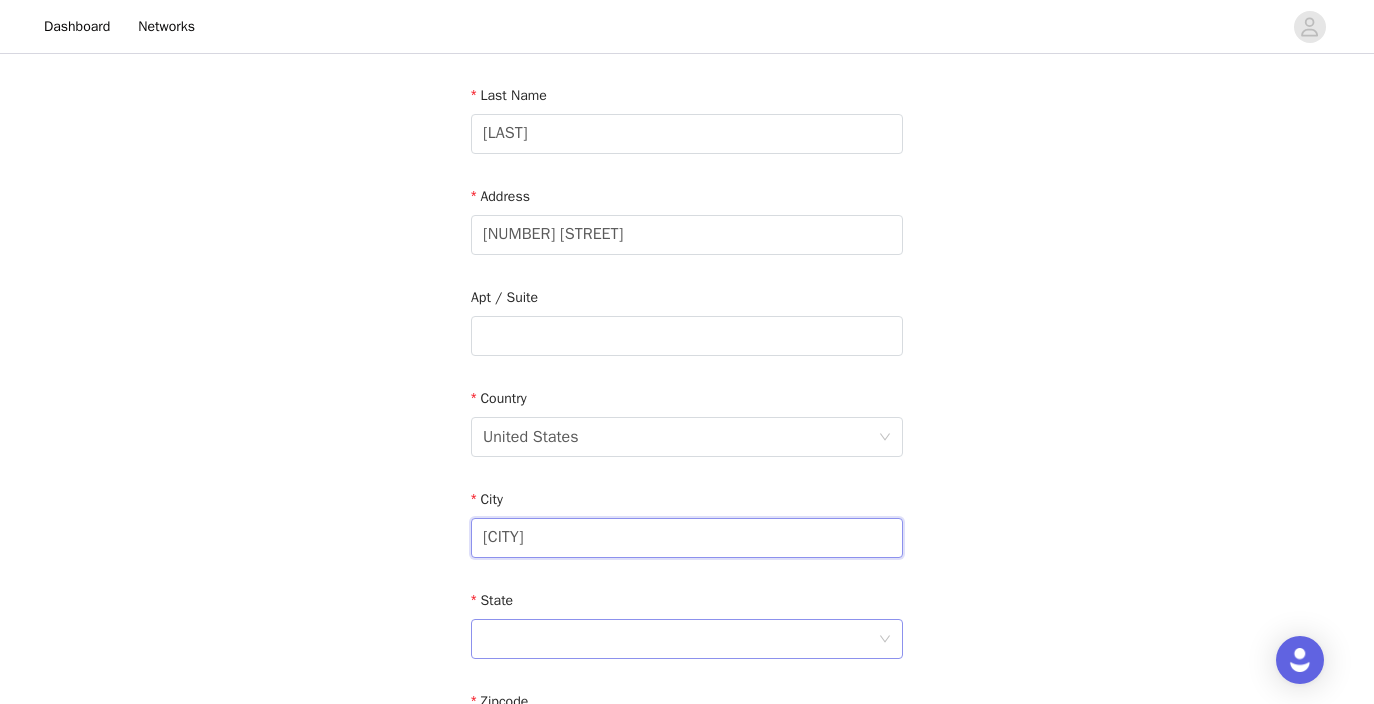 type on "[CITY]" 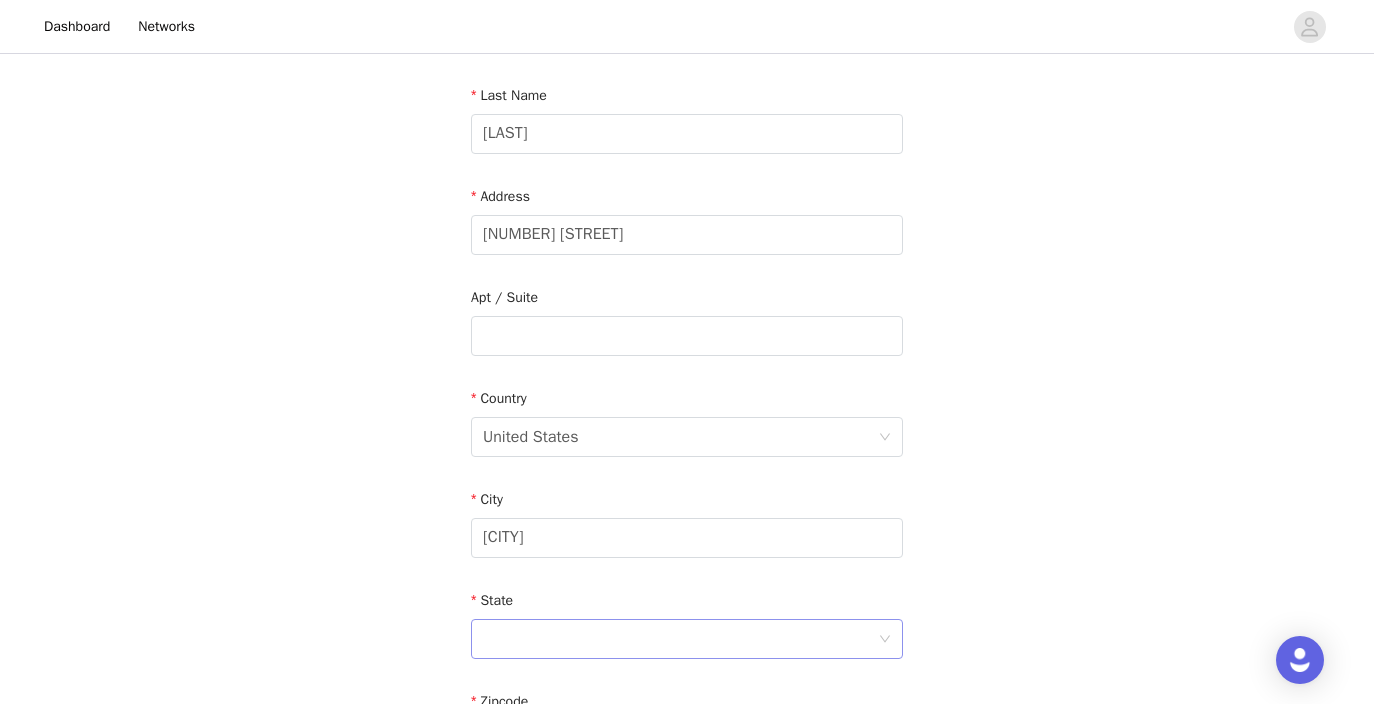 click at bounding box center (680, 639) 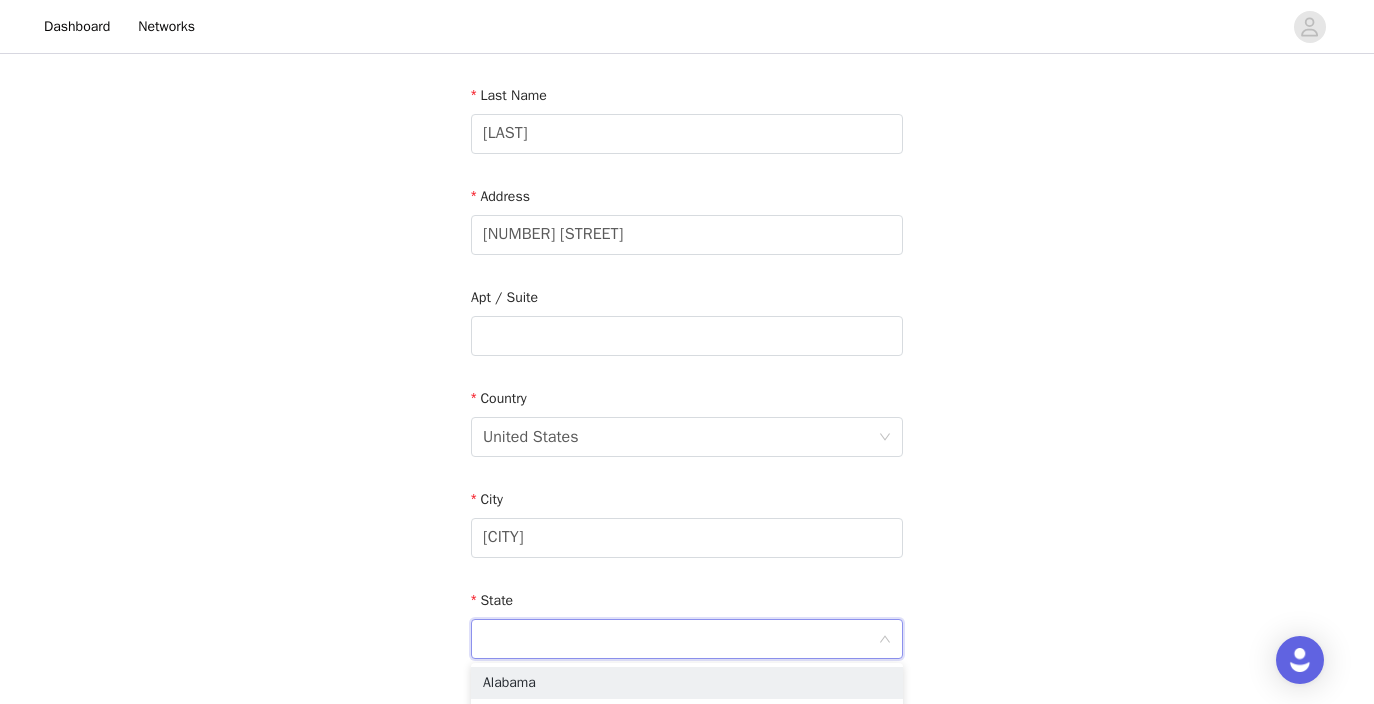 type on "L" 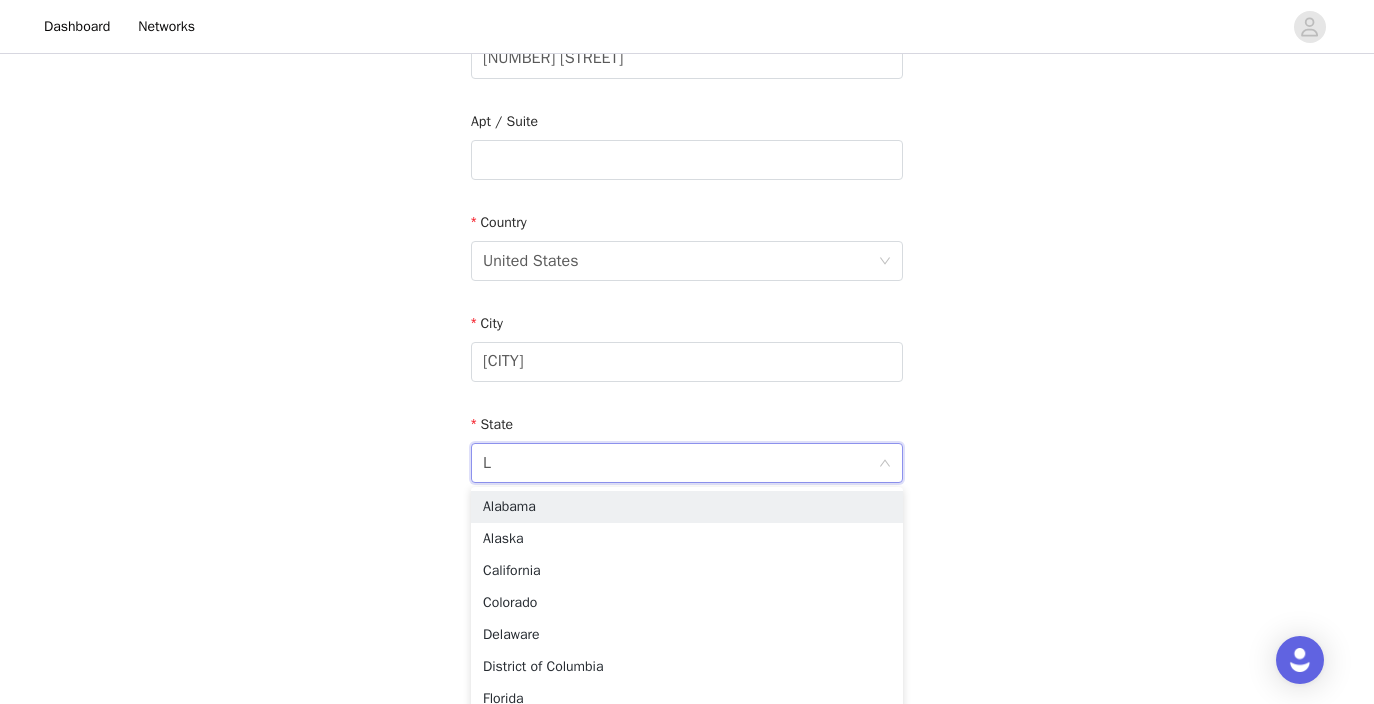 scroll, scrollTop: 513, scrollLeft: 0, axis: vertical 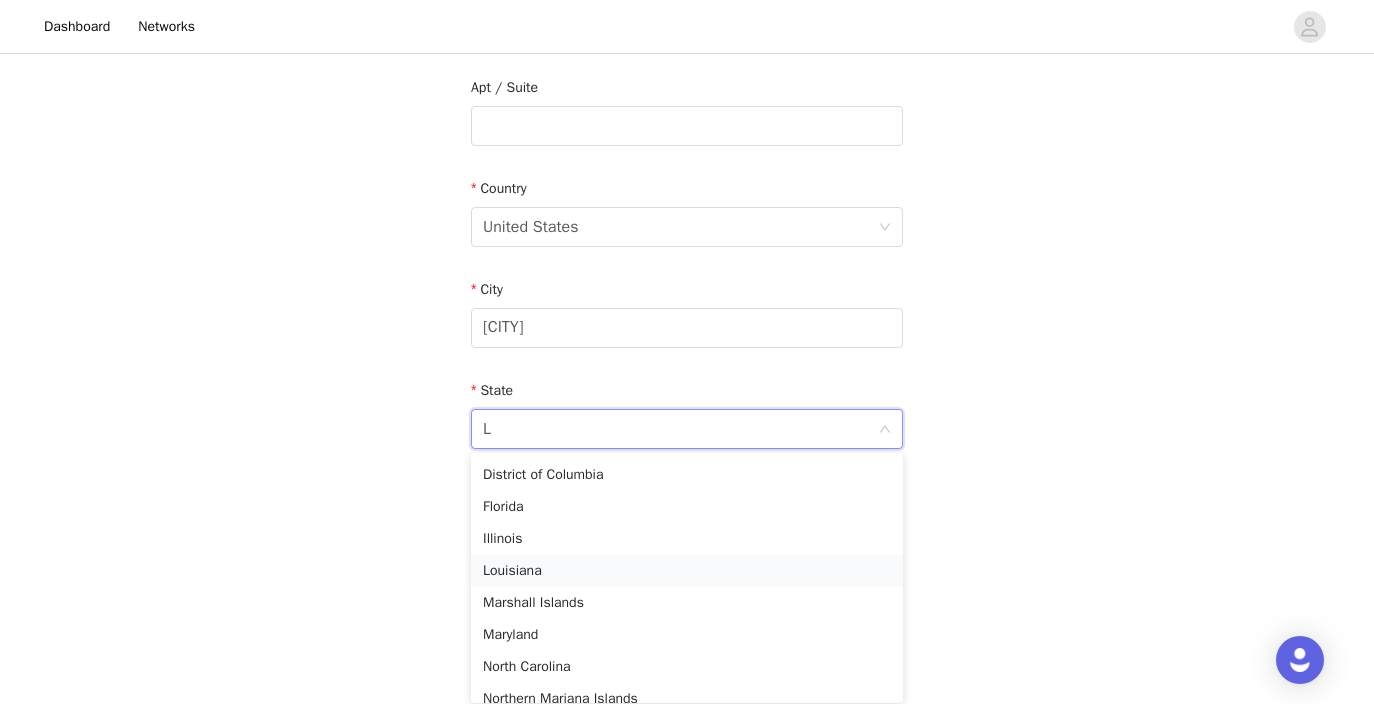 click on "Louisiana" at bounding box center [687, 571] 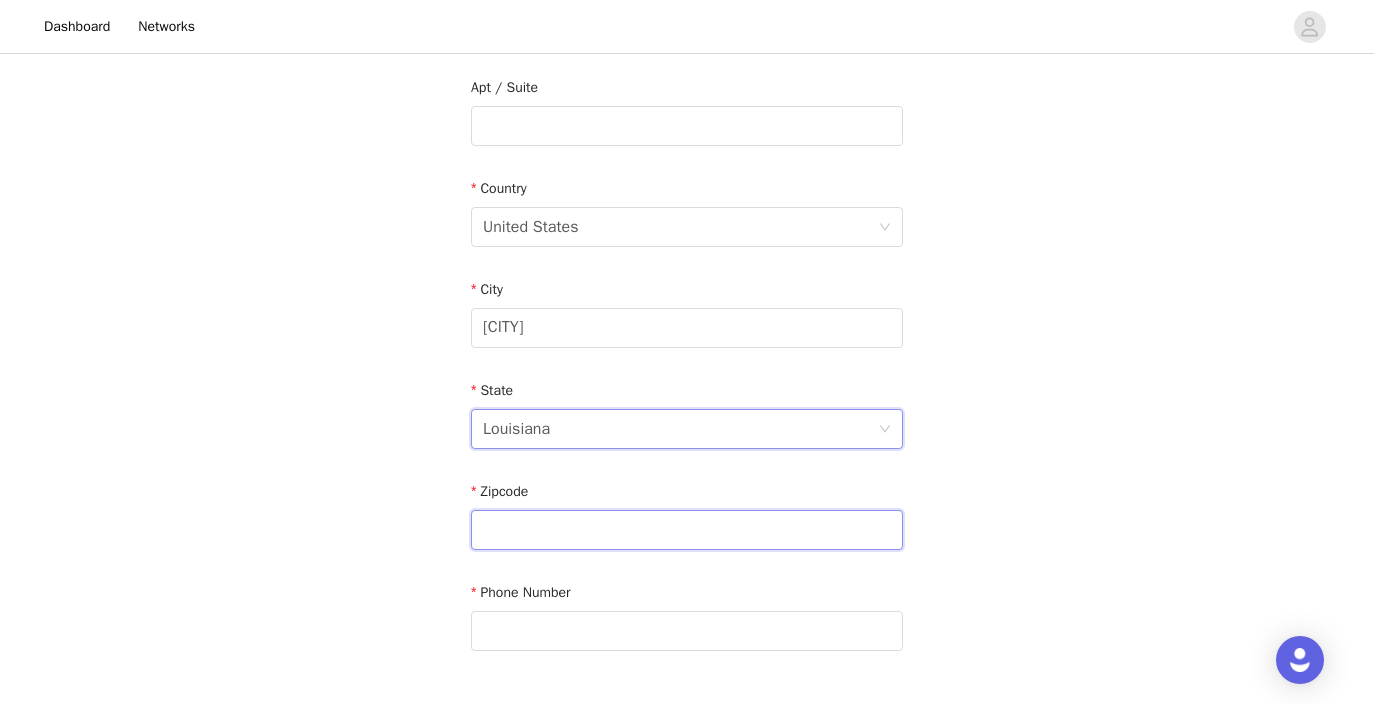 click at bounding box center (687, 530) 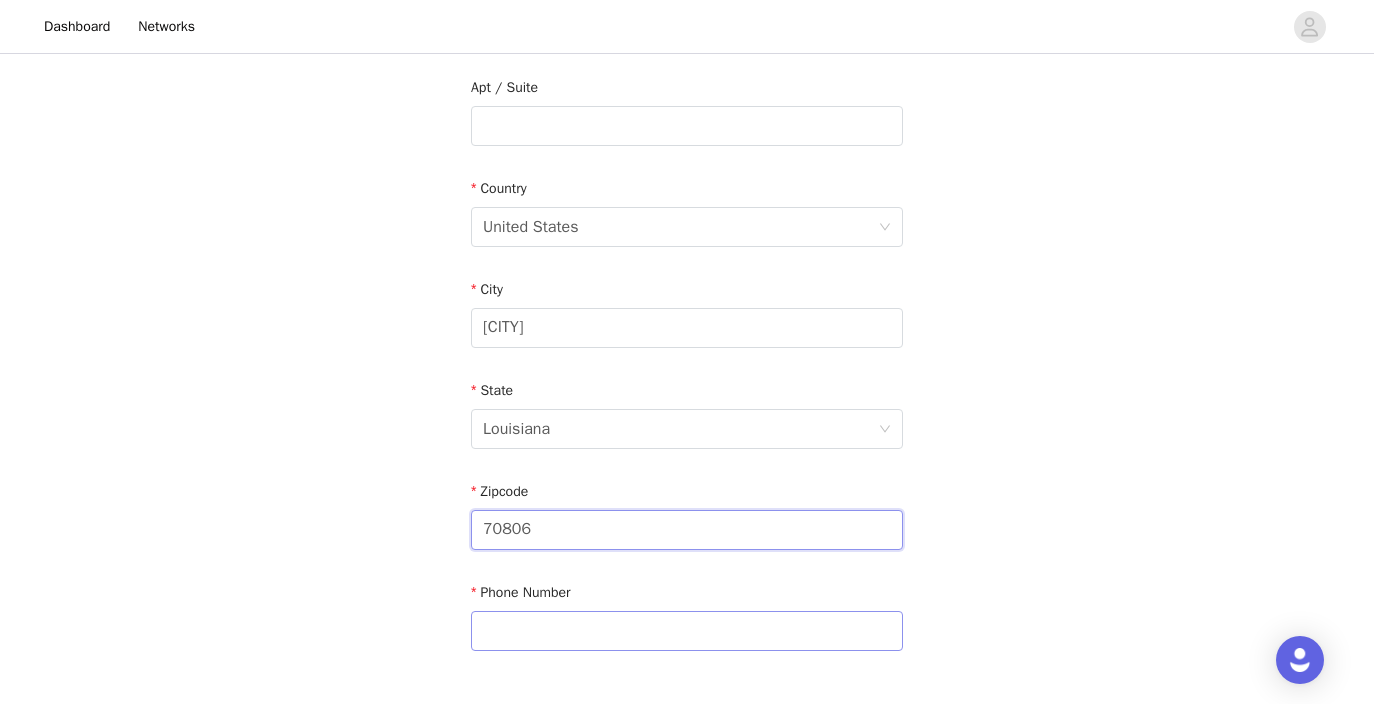 type on "70806" 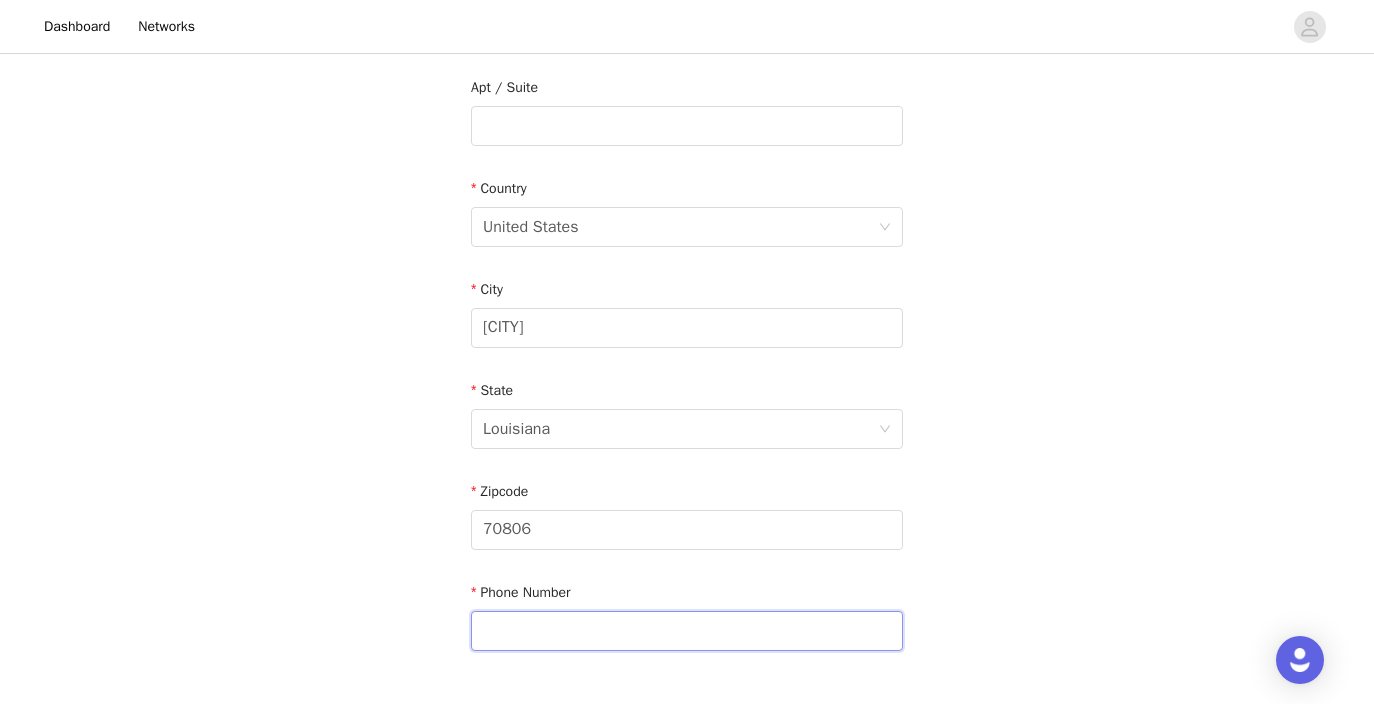 click at bounding box center (687, 631) 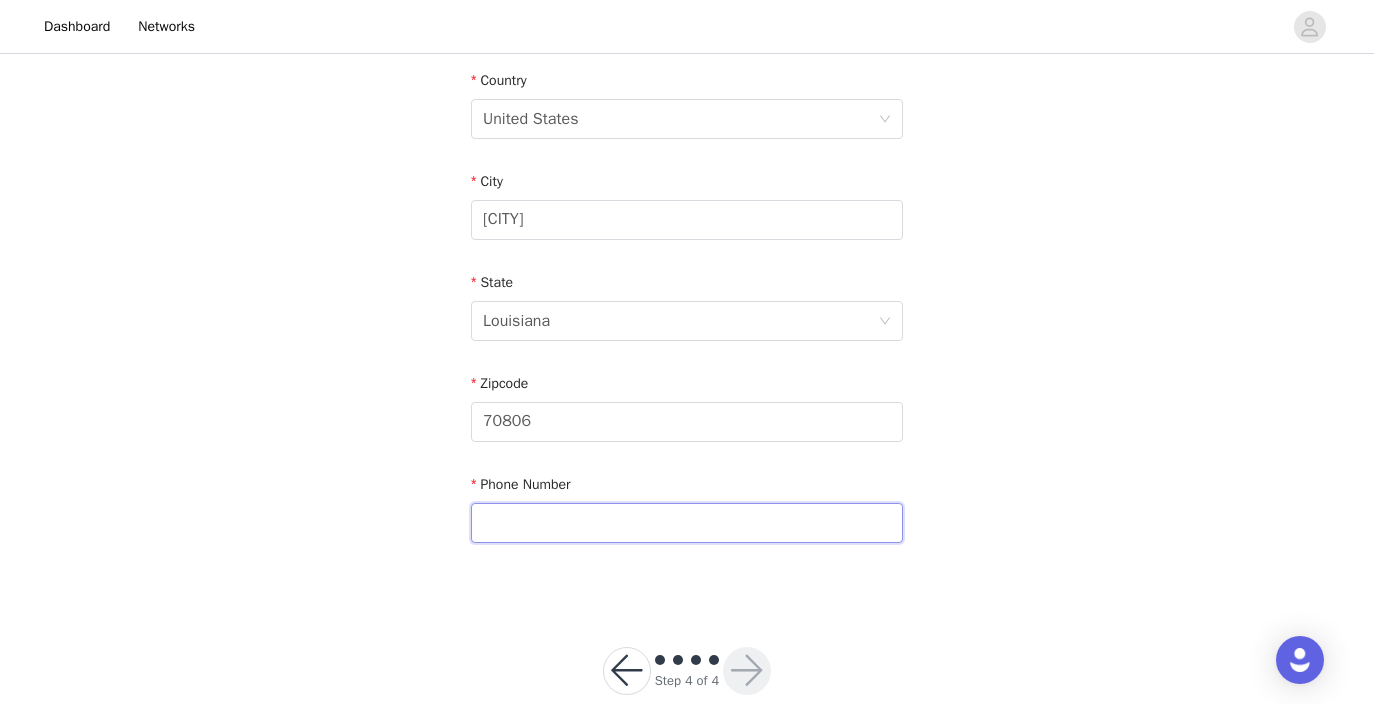 scroll, scrollTop: 659, scrollLeft: 0, axis: vertical 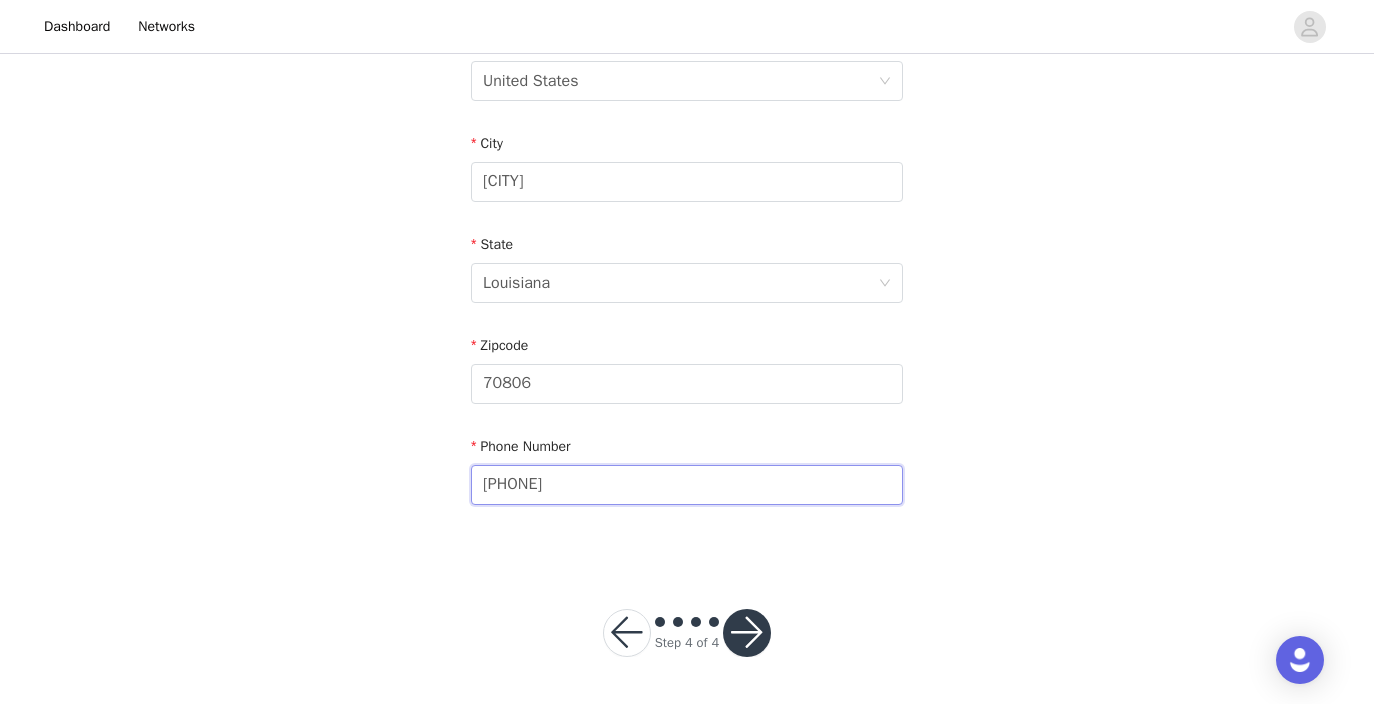type on "[PHONE]" 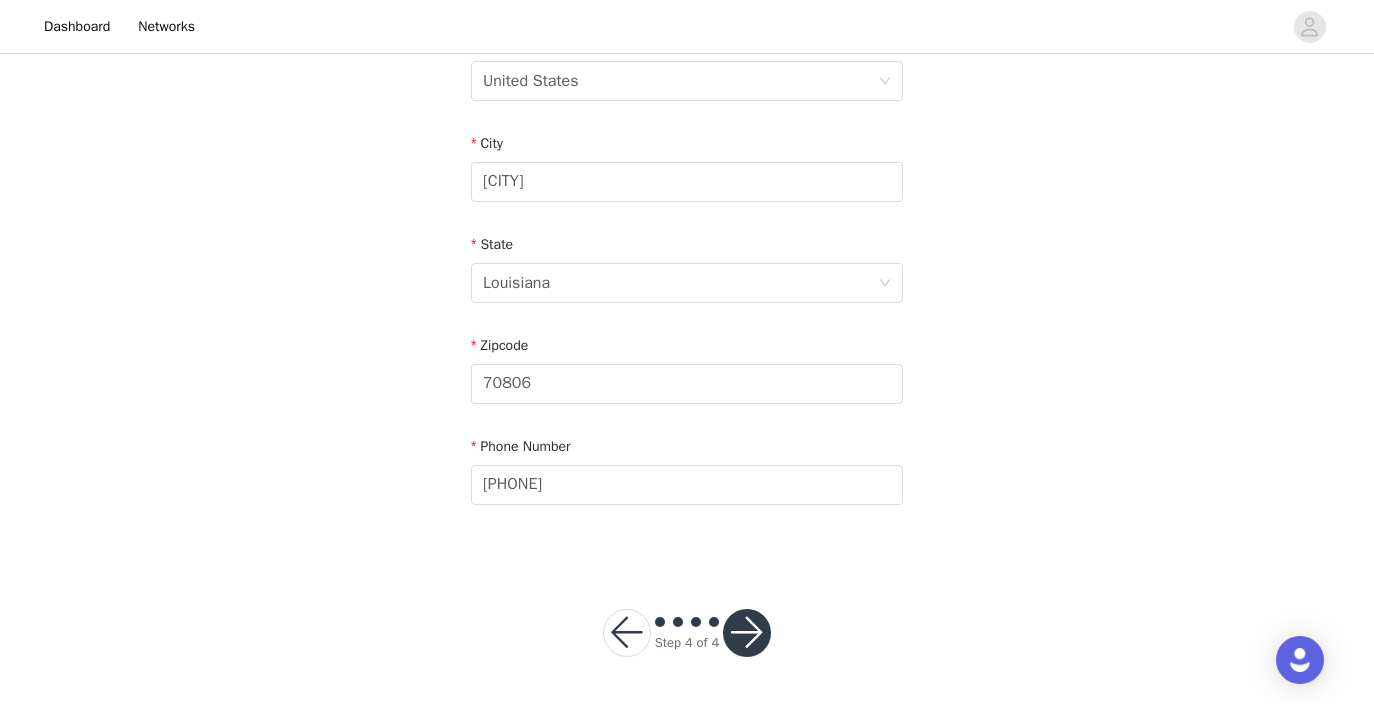 click at bounding box center [747, 633] 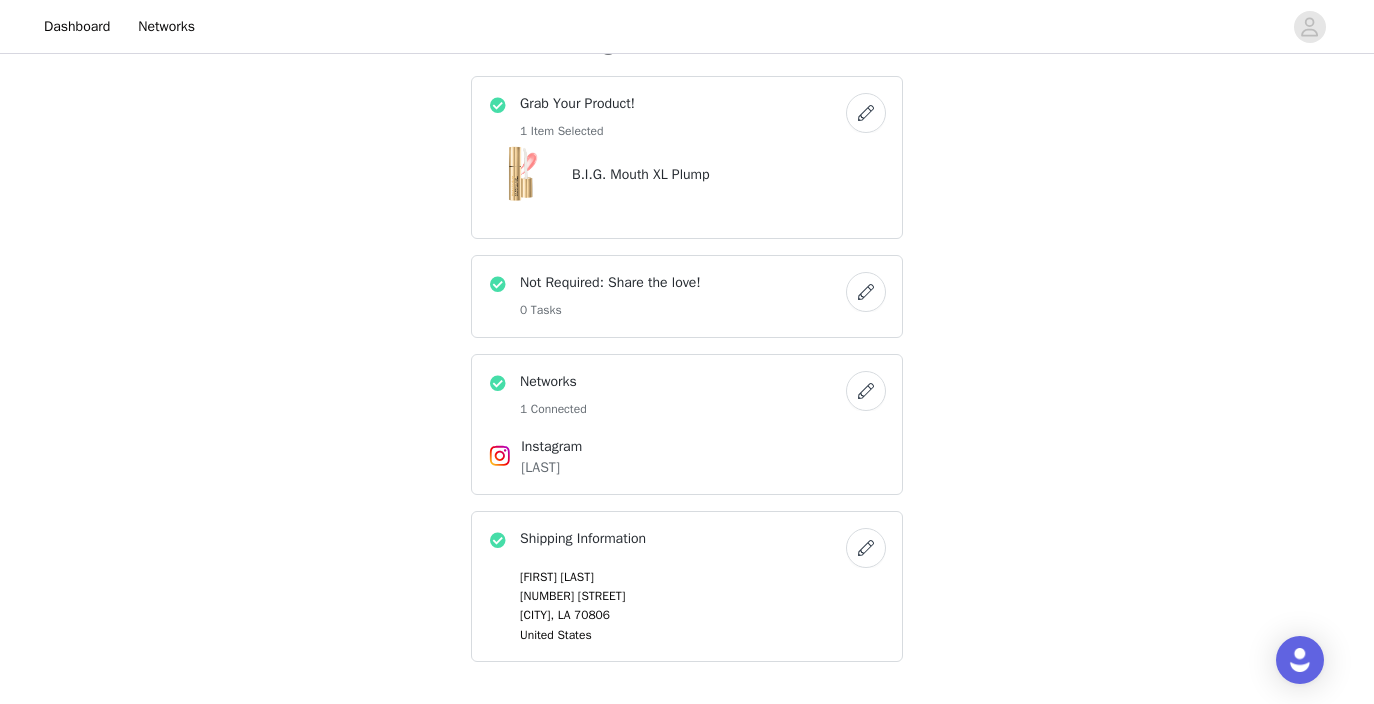 scroll, scrollTop: 897, scrollLeft: 0, axis: vertical 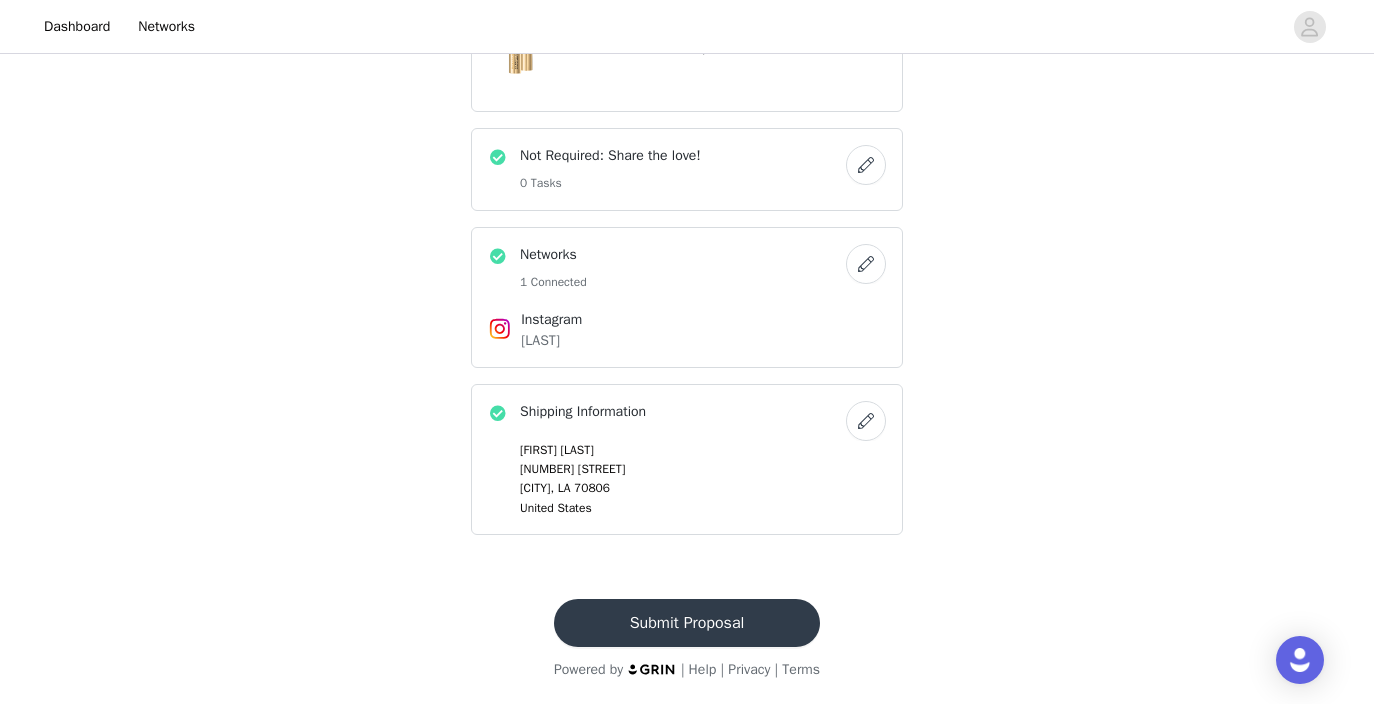 click on "Submit Proposal" at bounding box center (687, 623) 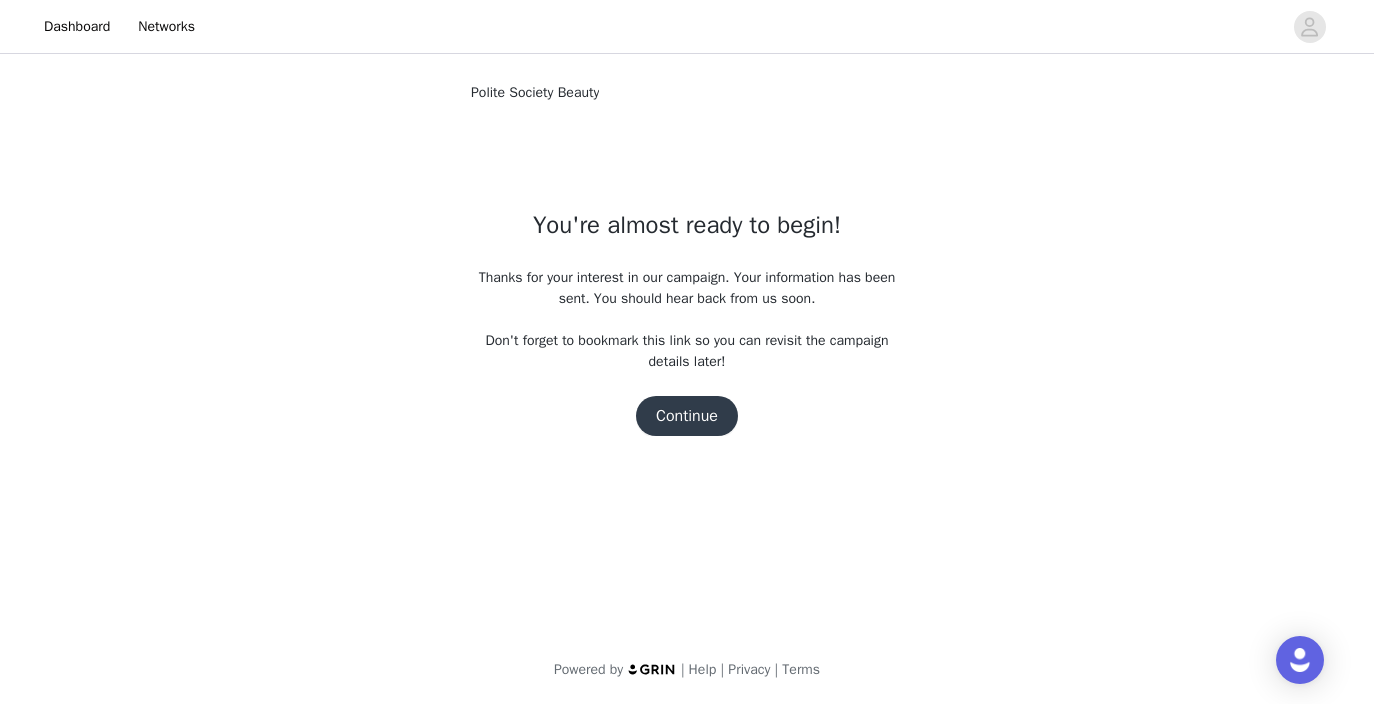 scroll, scrollTop: 0, scrollLeft: 0, axis: both 